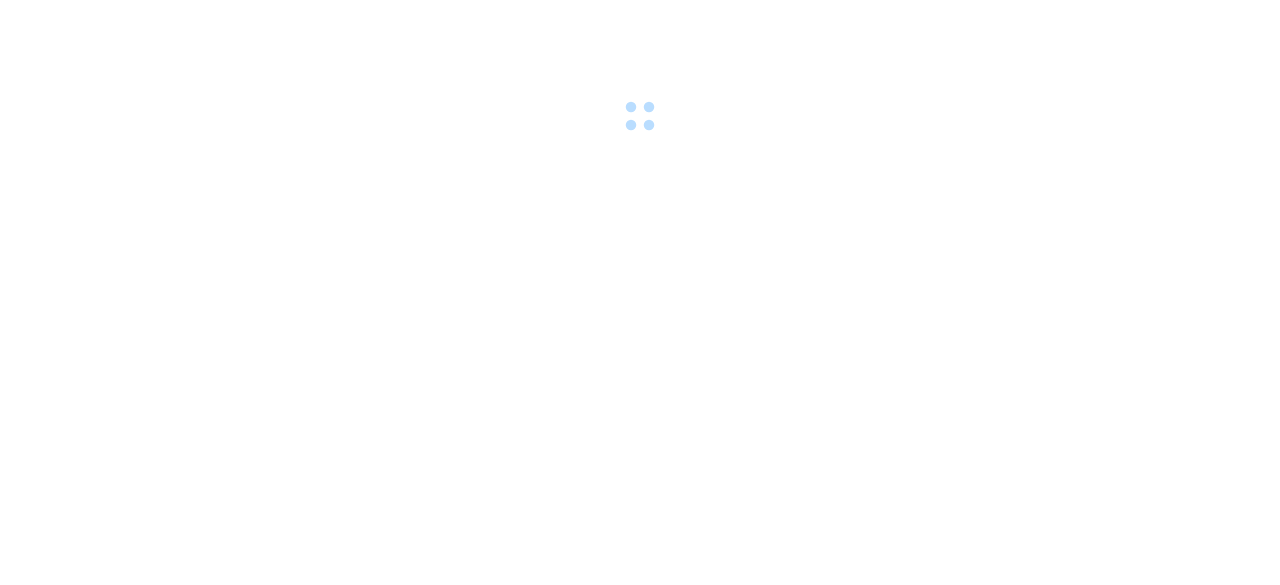 scroll, scrollTop: 0, scrollLeft: 0, axis: both 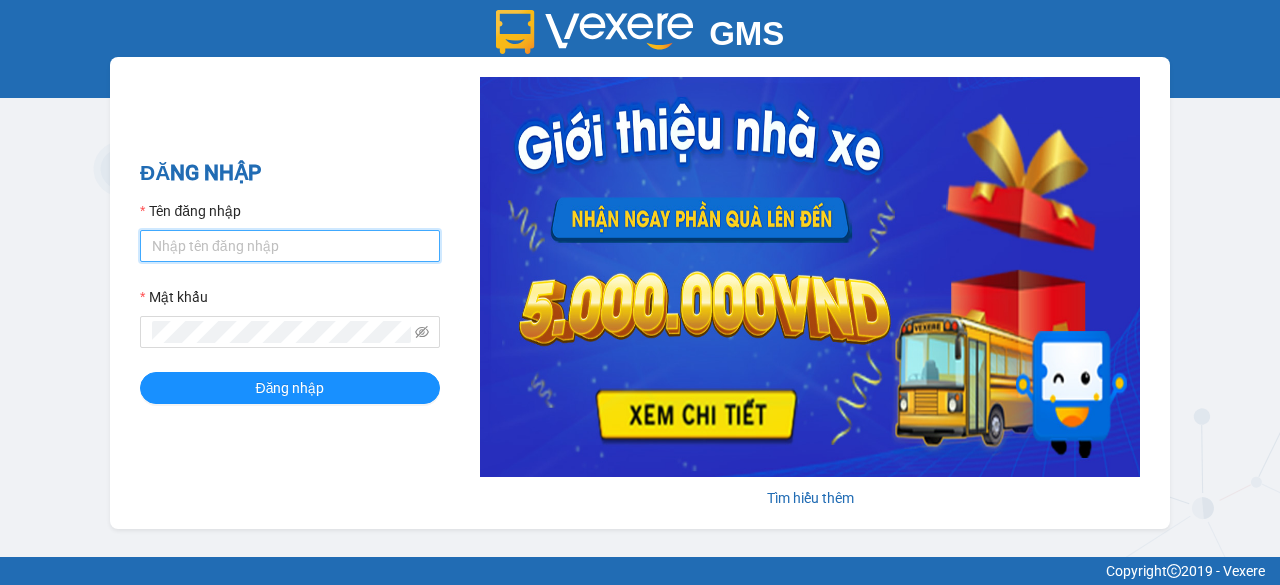 type on "tiendong.hungtoanphat" 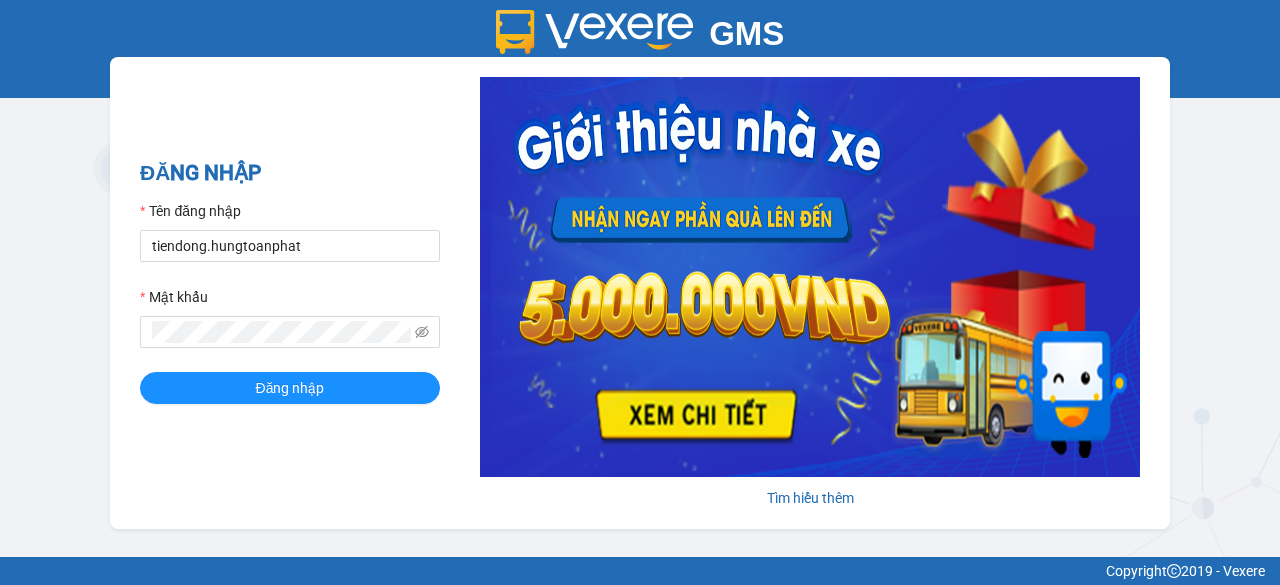 click on "ĐĂNG NHẬP Tên đăng nhập [USERNAME] Mật khẩu Đăng nhập" at bounding box center [290, 293] 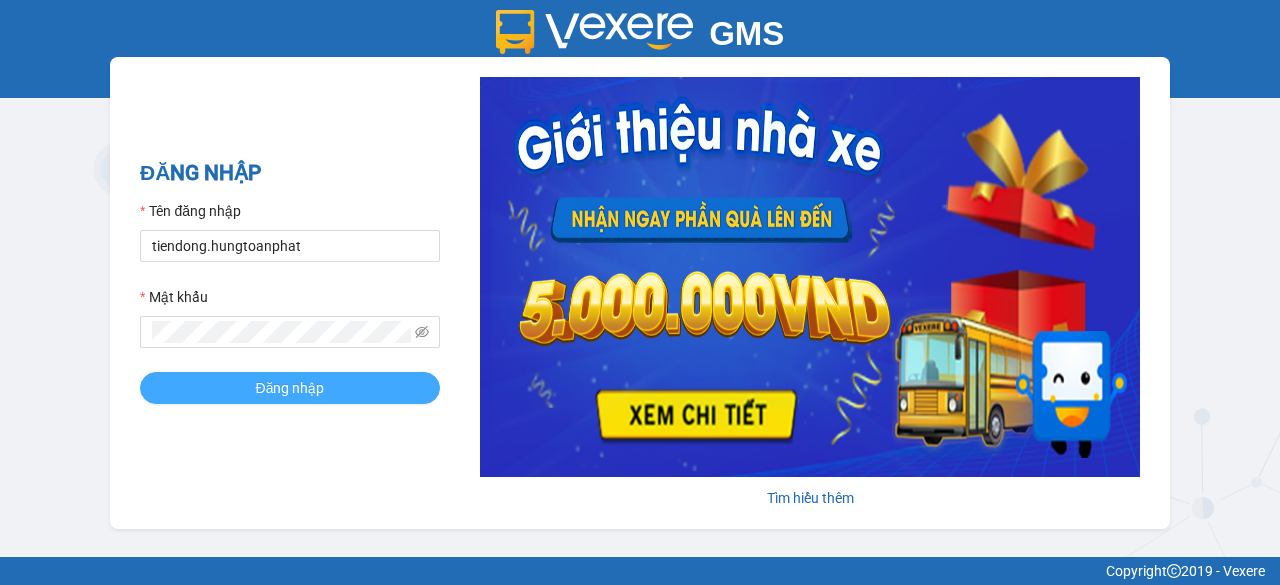 click on "Đăng nhập" at bounding box center (290, 388) 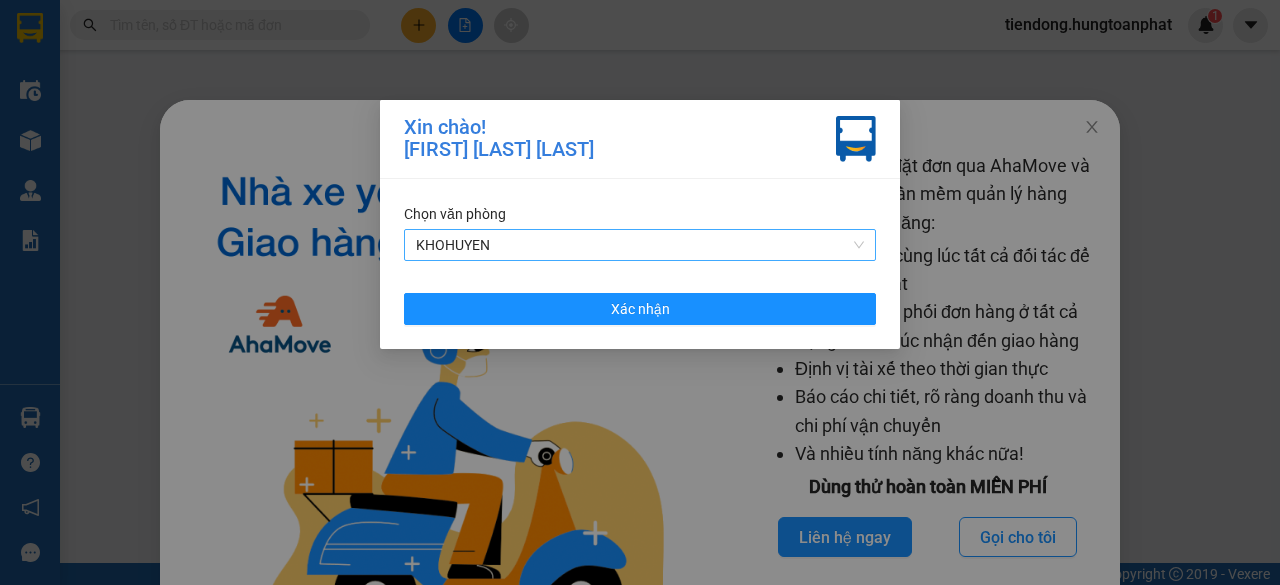 click on "KHOHUYEN" at bounding box center [640, 245] 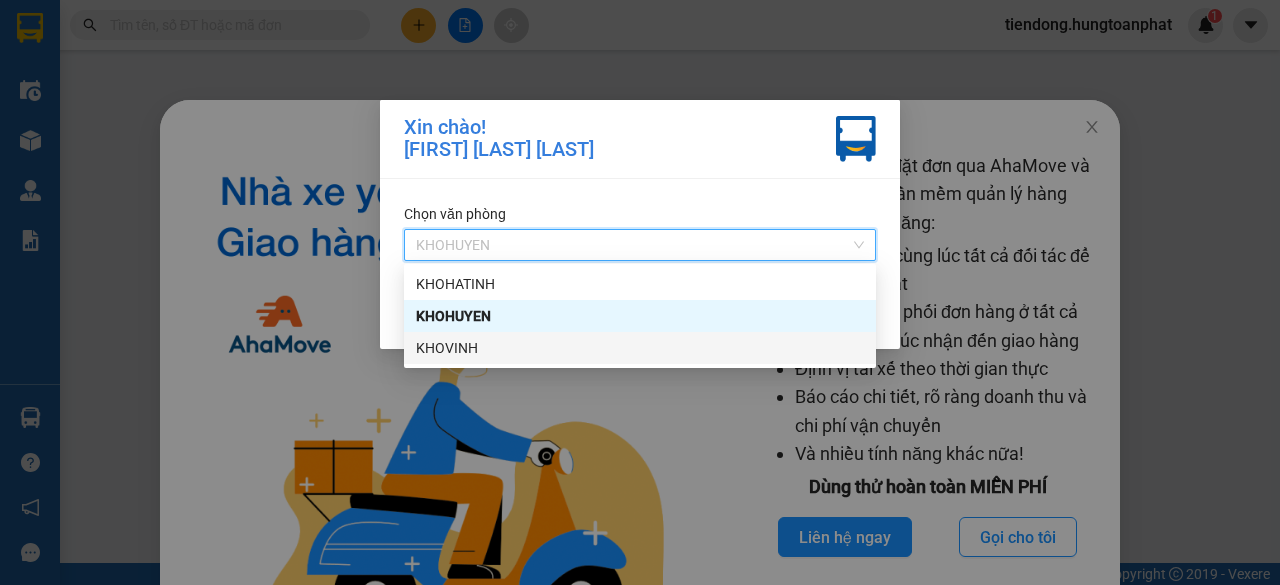 click on "KHOVINH" at bounding box center (640, 348) 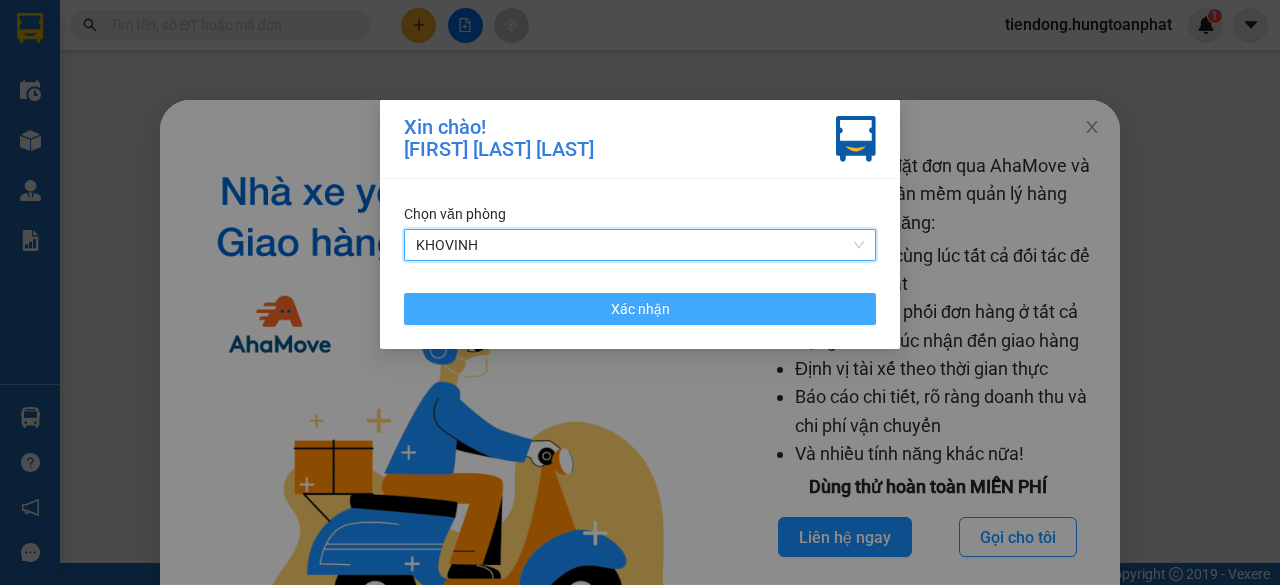 click on "Xác nhận" at bounding box center [640, 309] 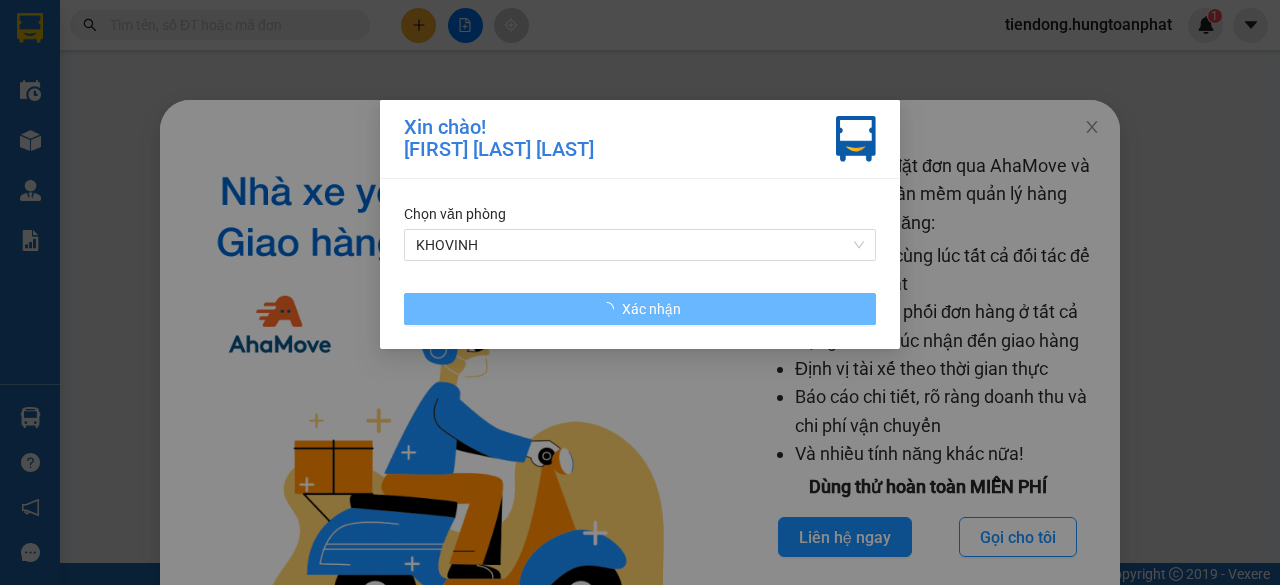 click on "Xin chào! [FIRST] [LAST] [LAST] Chọn văn phòng KHOVINH Xác nhận" at bounding box center [640, 292] 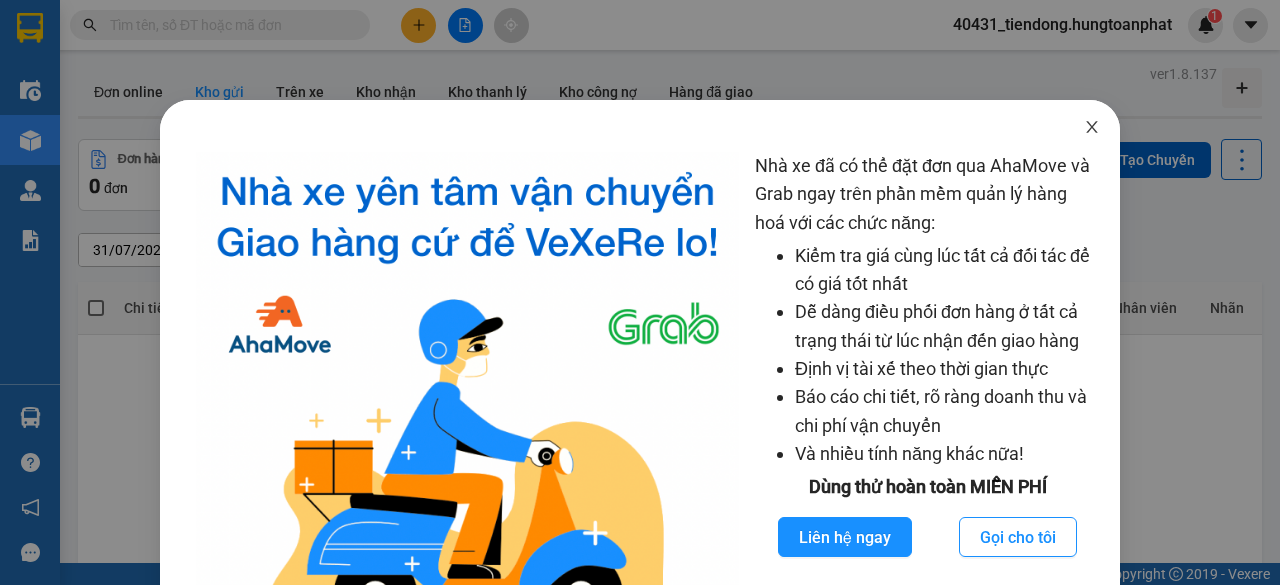 click 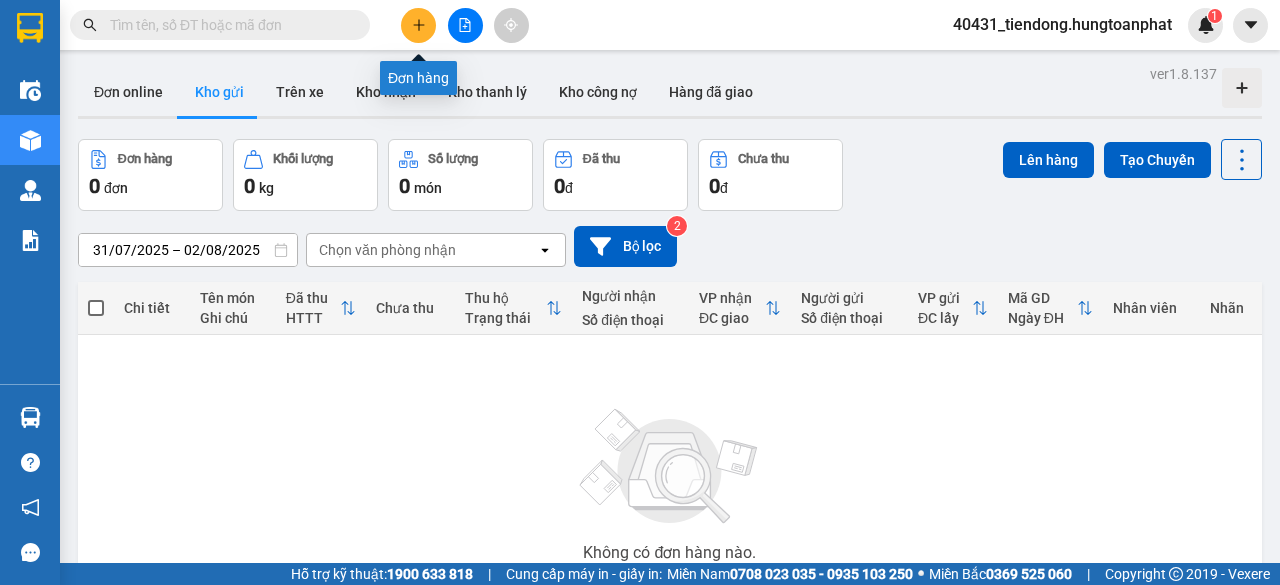 click at bounding box center [418, 25] 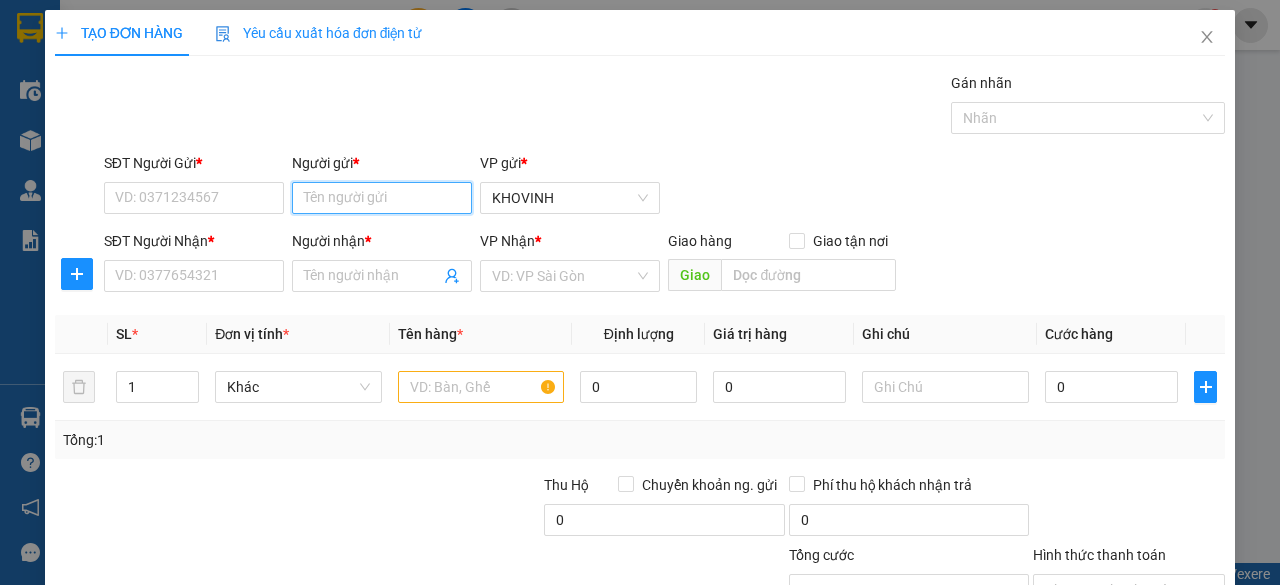 click on "Người gửi  *" at bounding box center [382, 198] 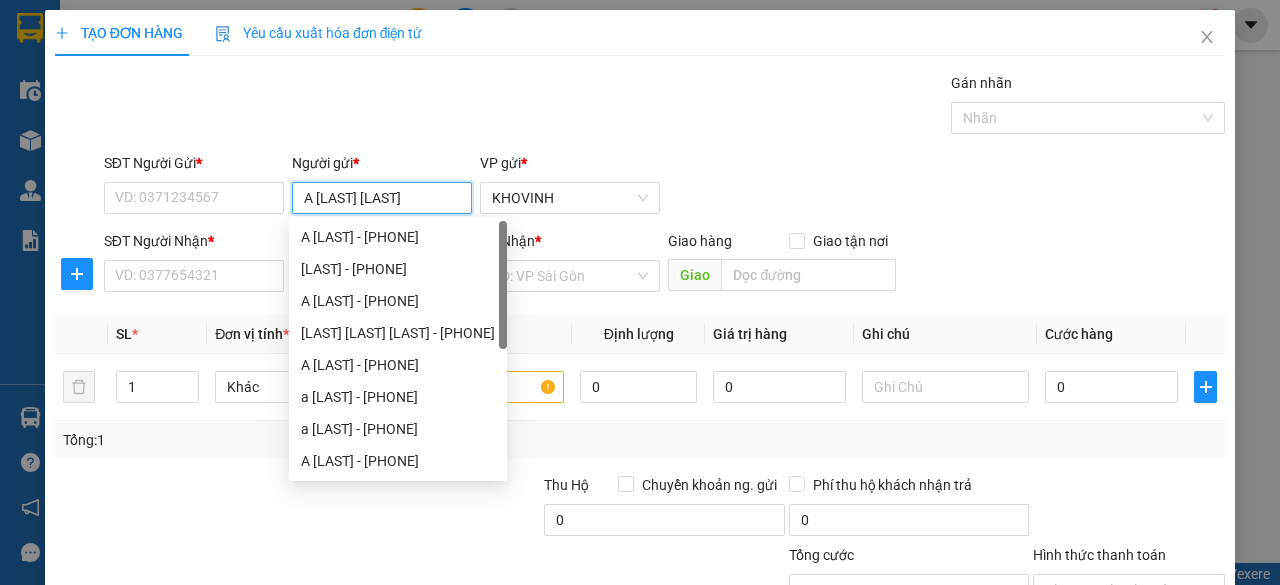 type on "A Hiển Thọ" 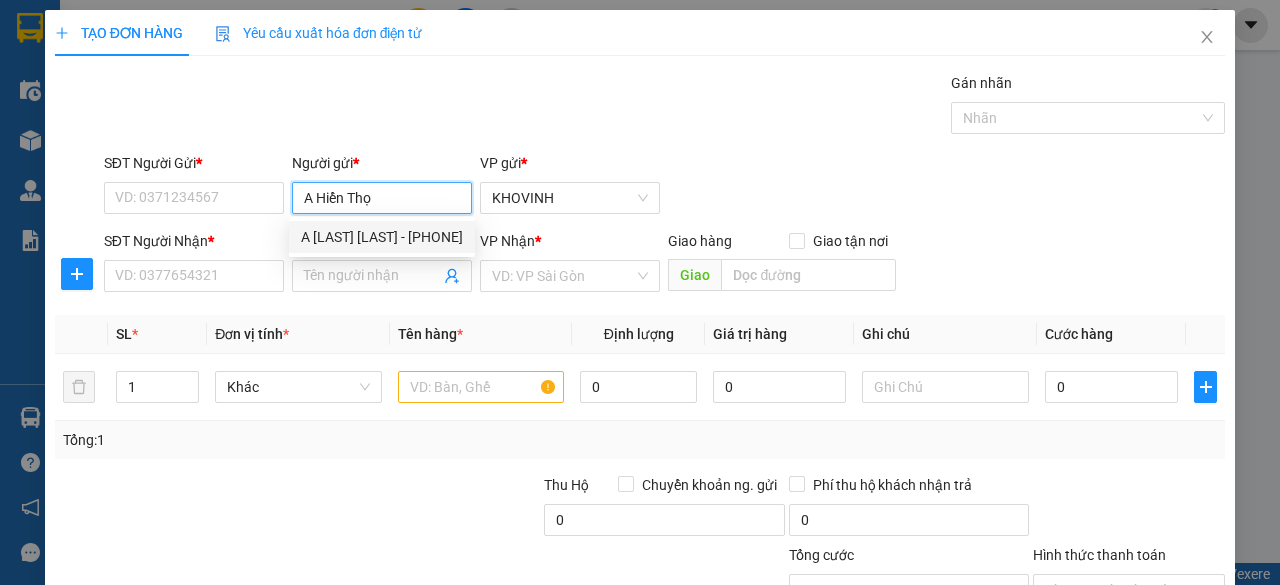 click on "A [LAST] [LAST] - [PHONE]" at bounding box center [382, 237] 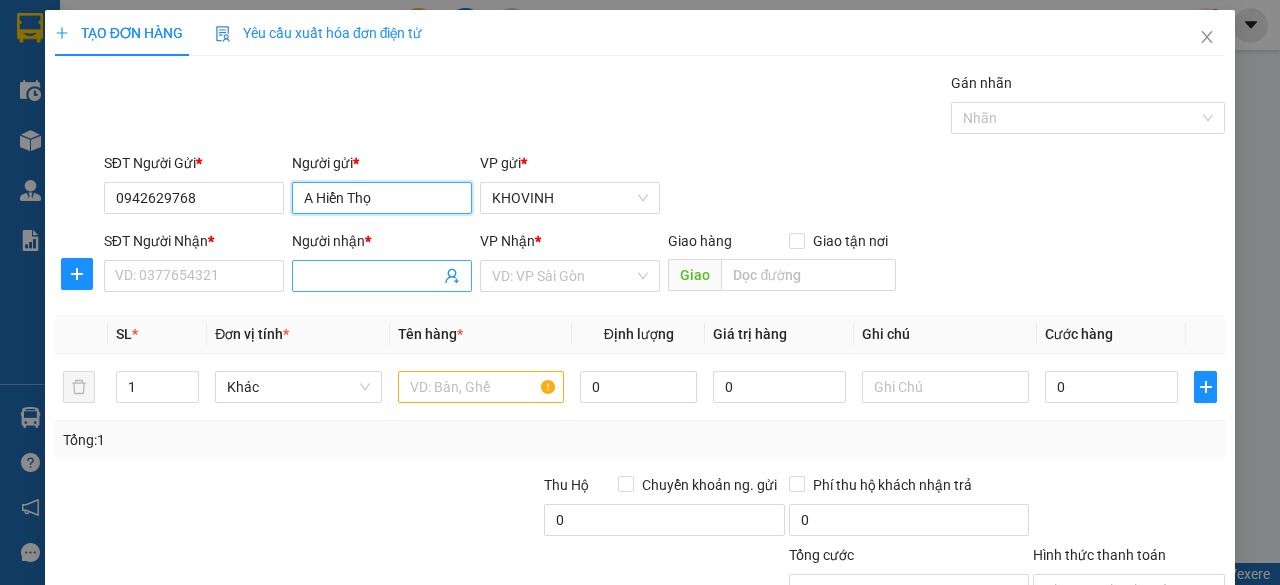 type on "A Hiển Thọ" 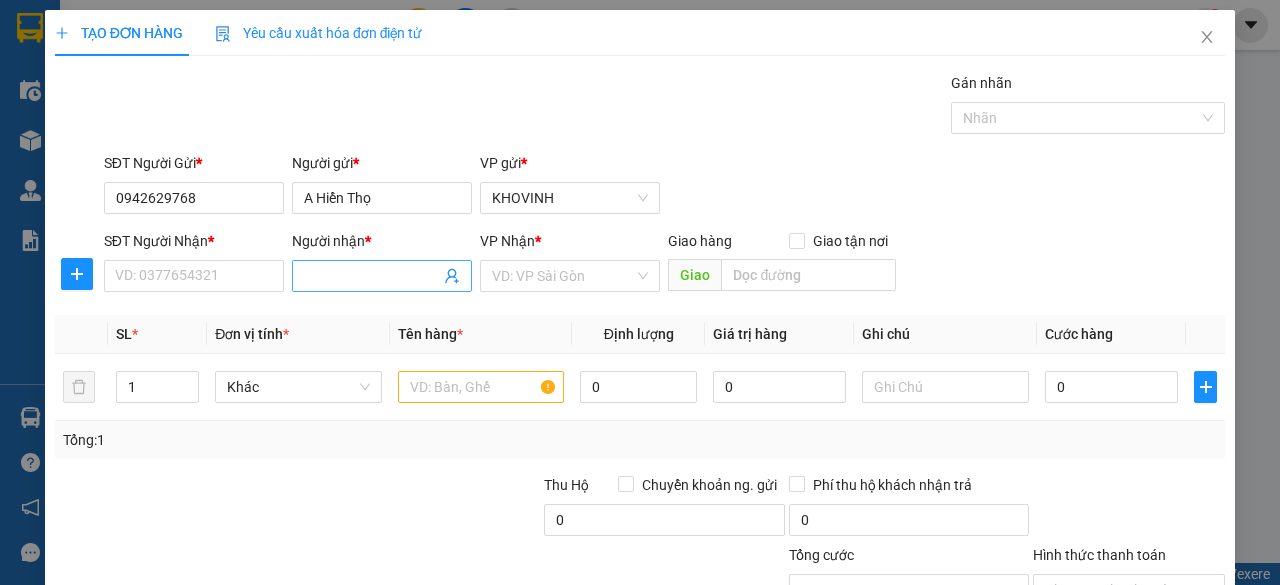 click on "Người nhận  *" at bounding box center (372, 276) 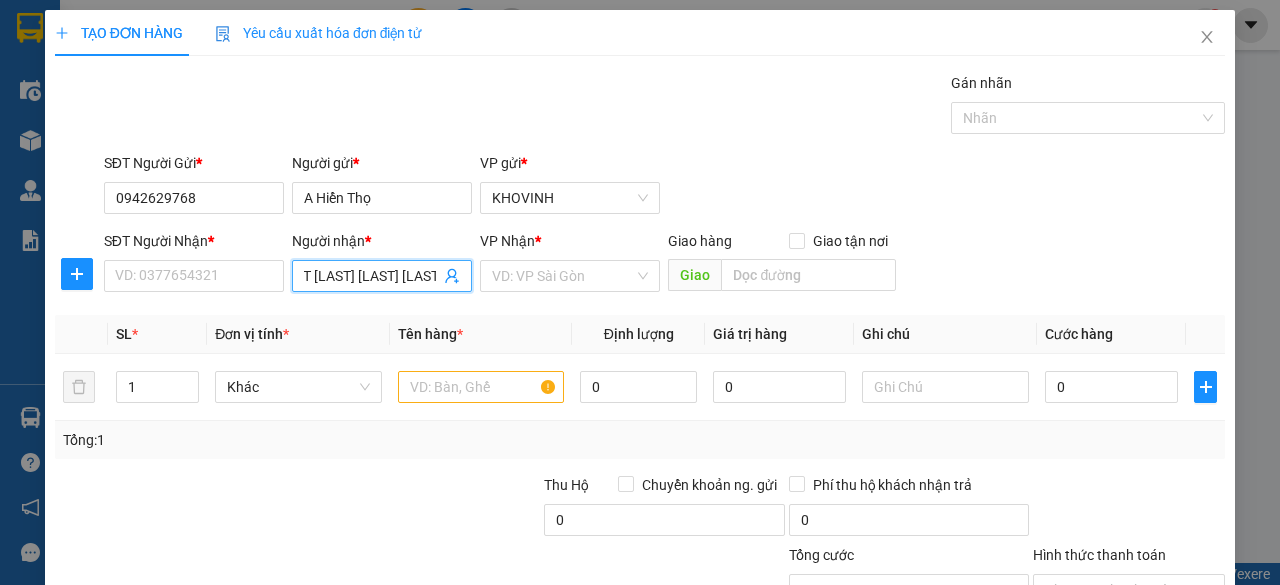 scroll, scrollTop: 0, scrollLeft: 19, axis: horizontal 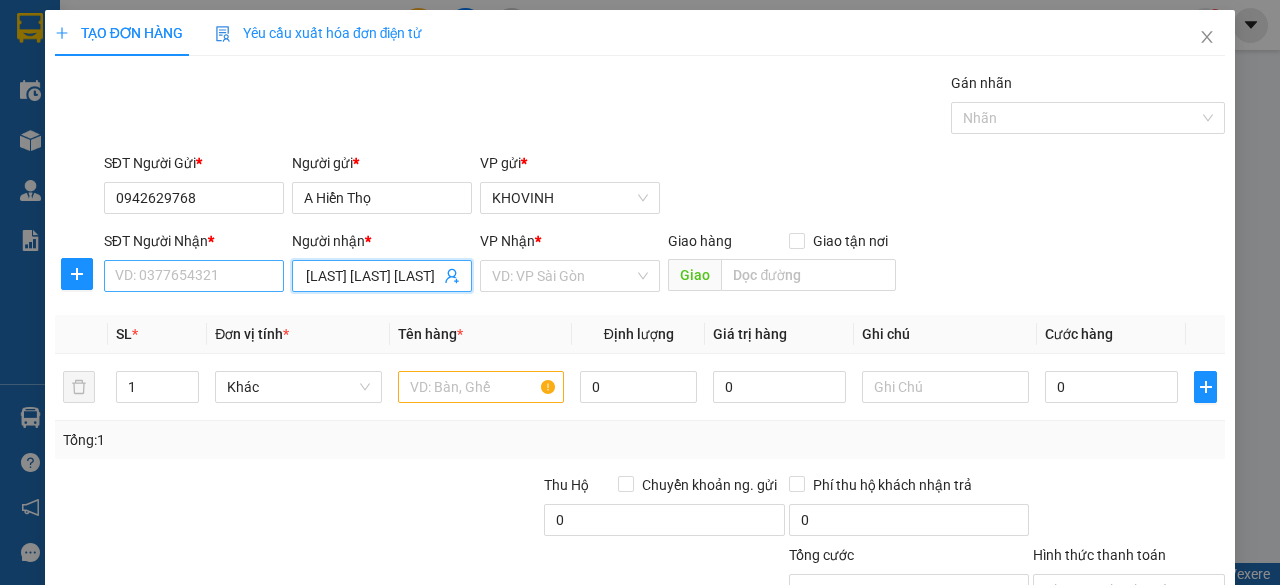 type on "NT [LAST] [LAST] [LAST] [LAST]" 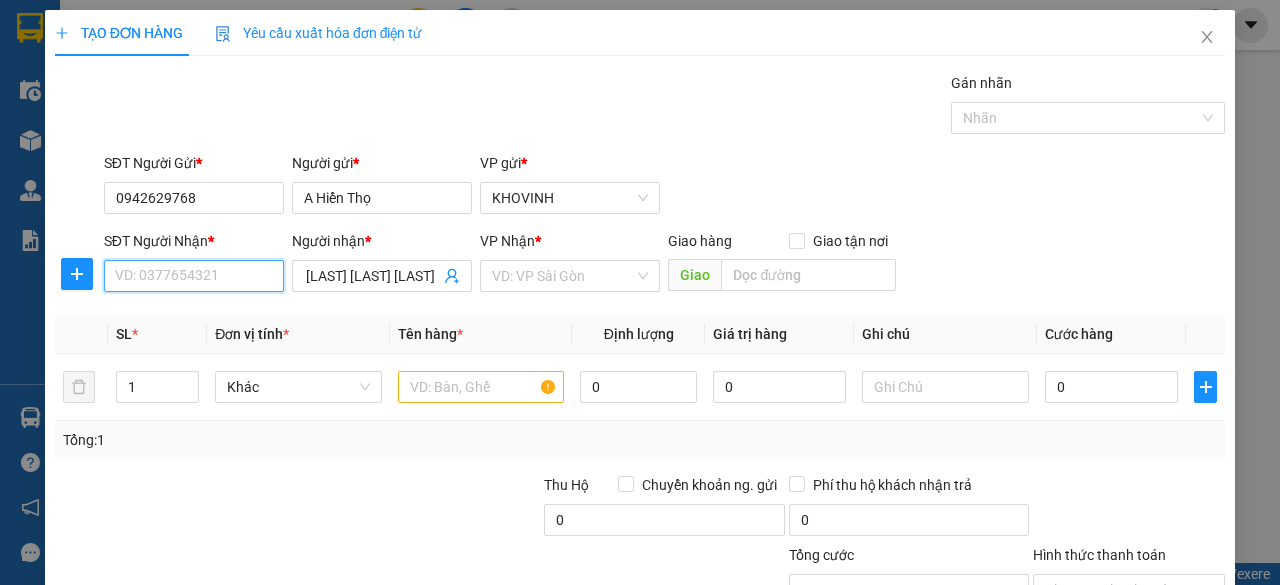 click on "SĐT Người Nhận  *" at bounding box center (194, 276) 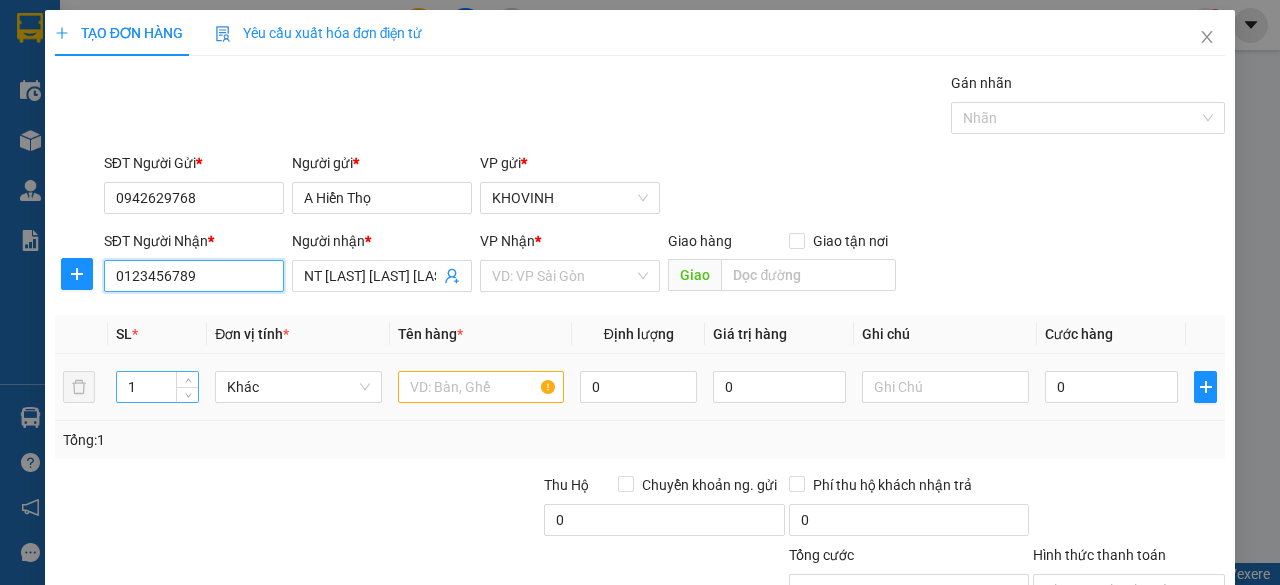 type on "0123456789" 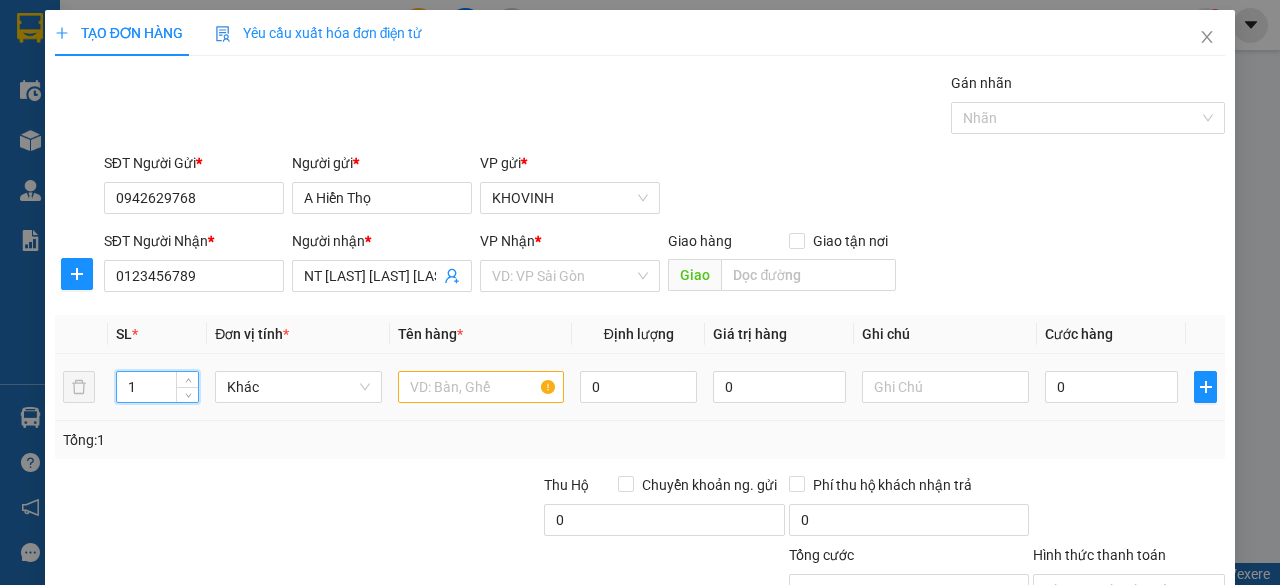 drag, startPoint x: 148, startPoint y: 388, endPoint x: 126, endPoint y: 382, distance: 22.803509 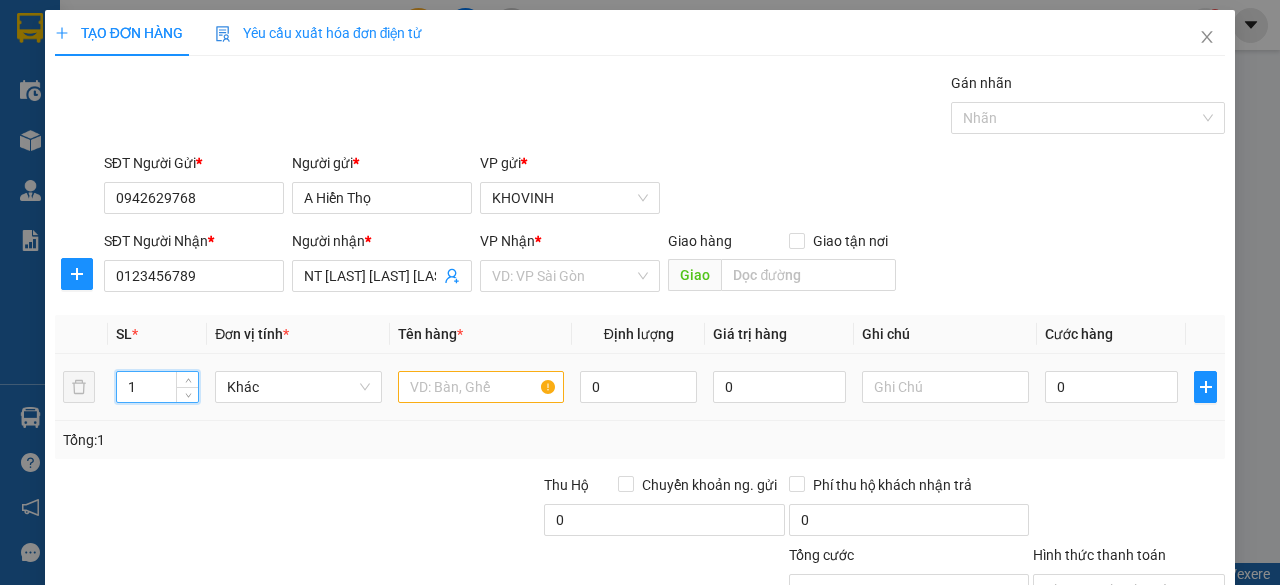 click on "1" at bounding box center (158, 387) 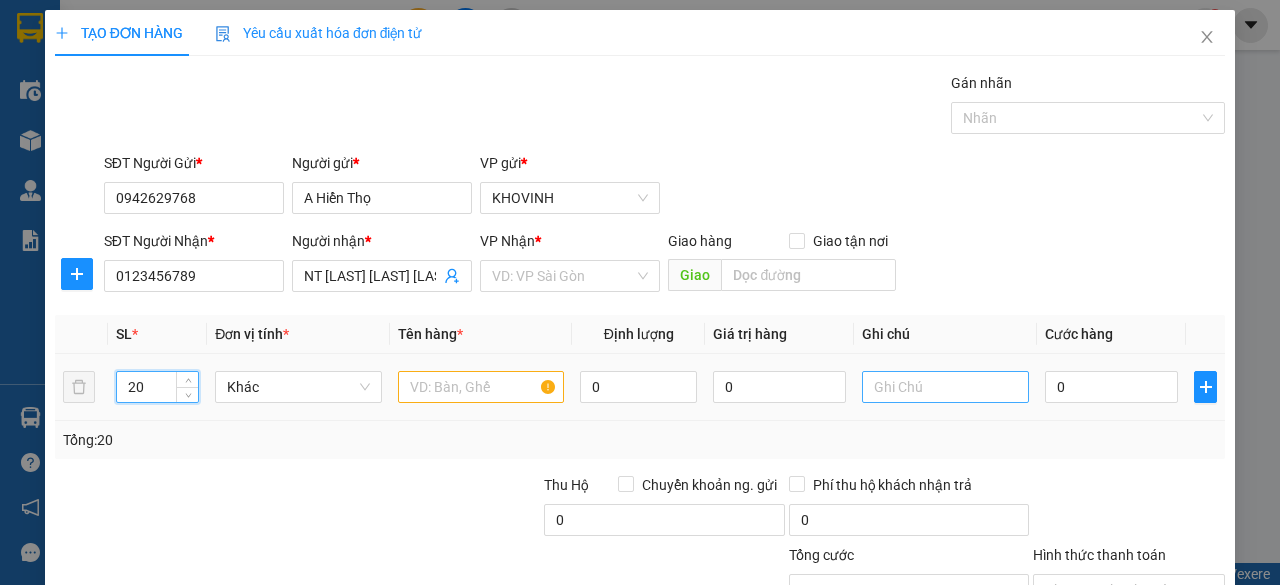 type on "20" 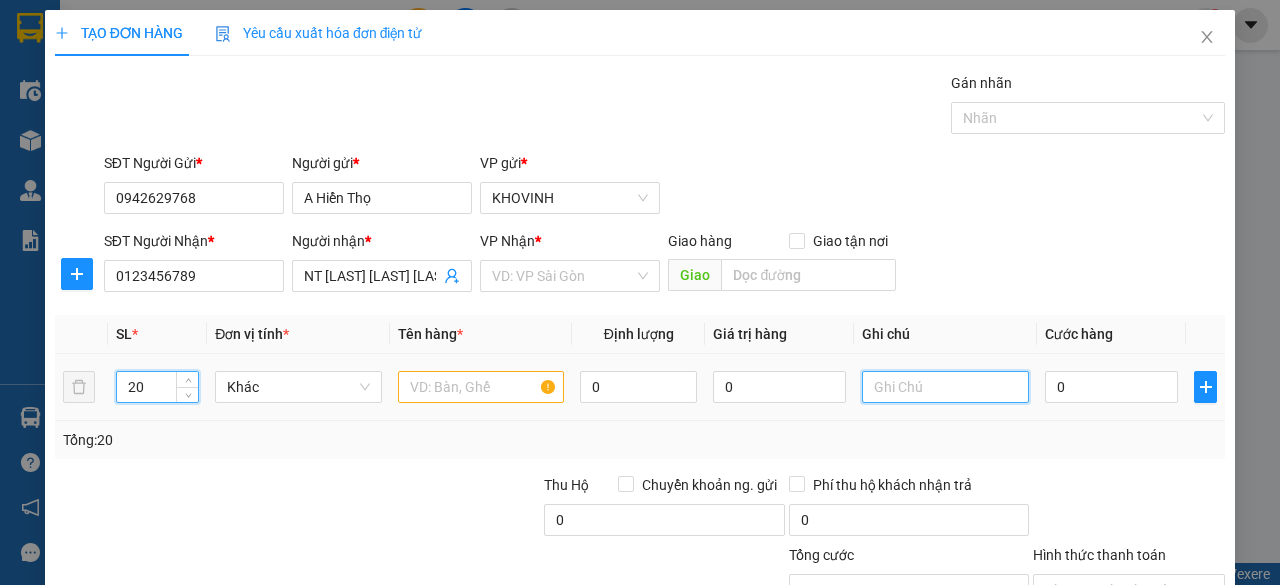 click at bounding box center (945, 387) 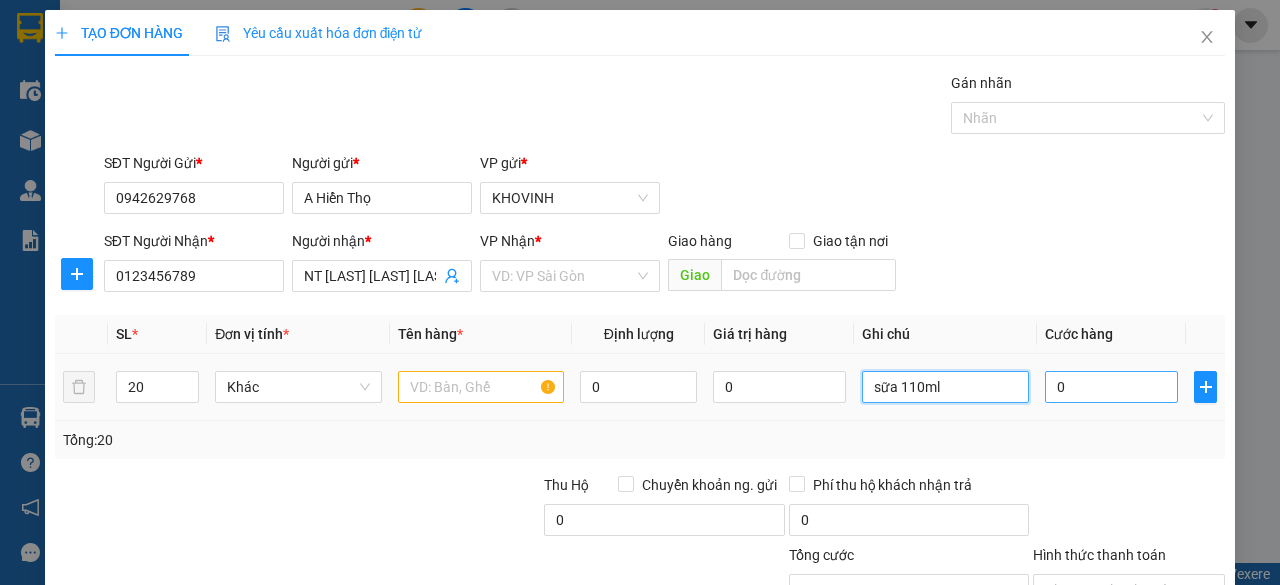 type on "sữa 110ml" 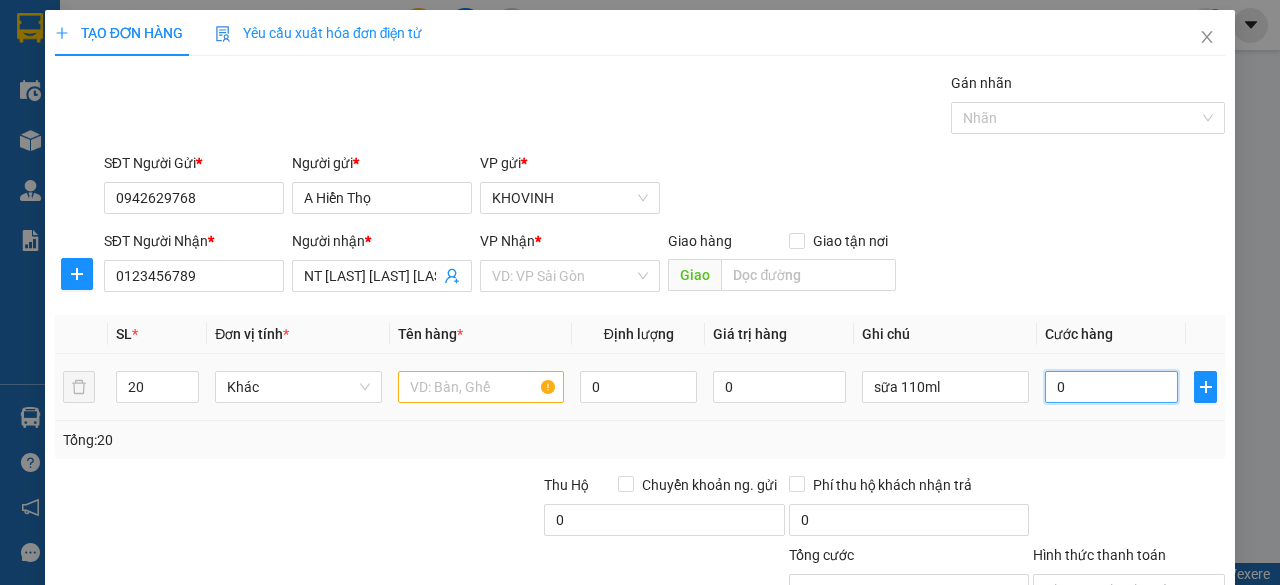 click on "0" at bounding box center [1111, 387] 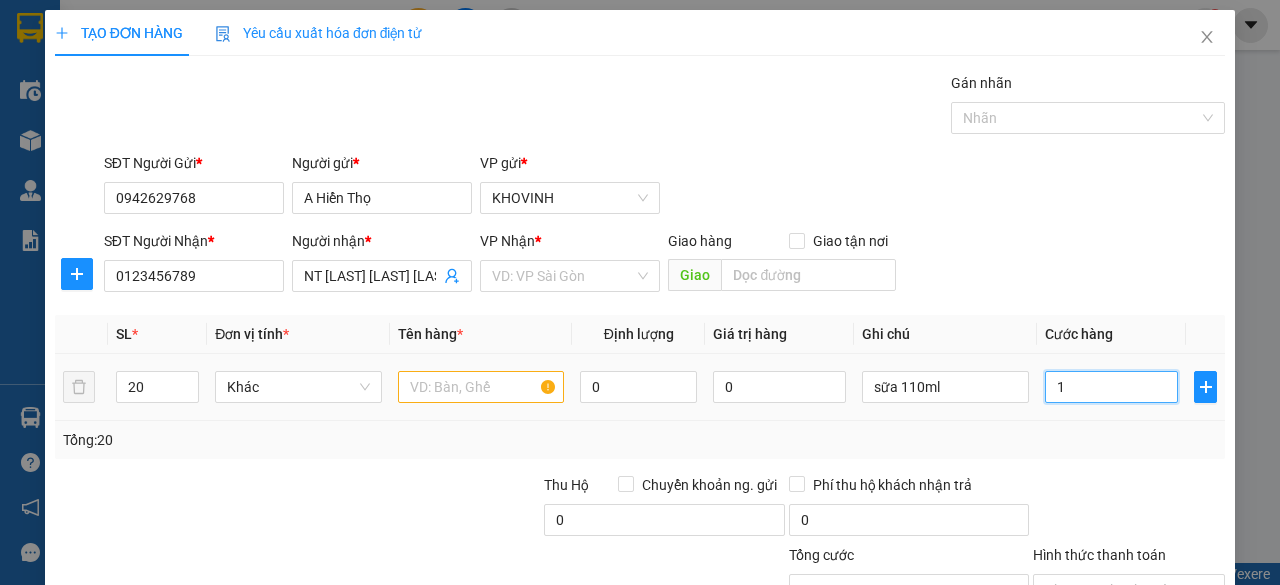 type on "12" 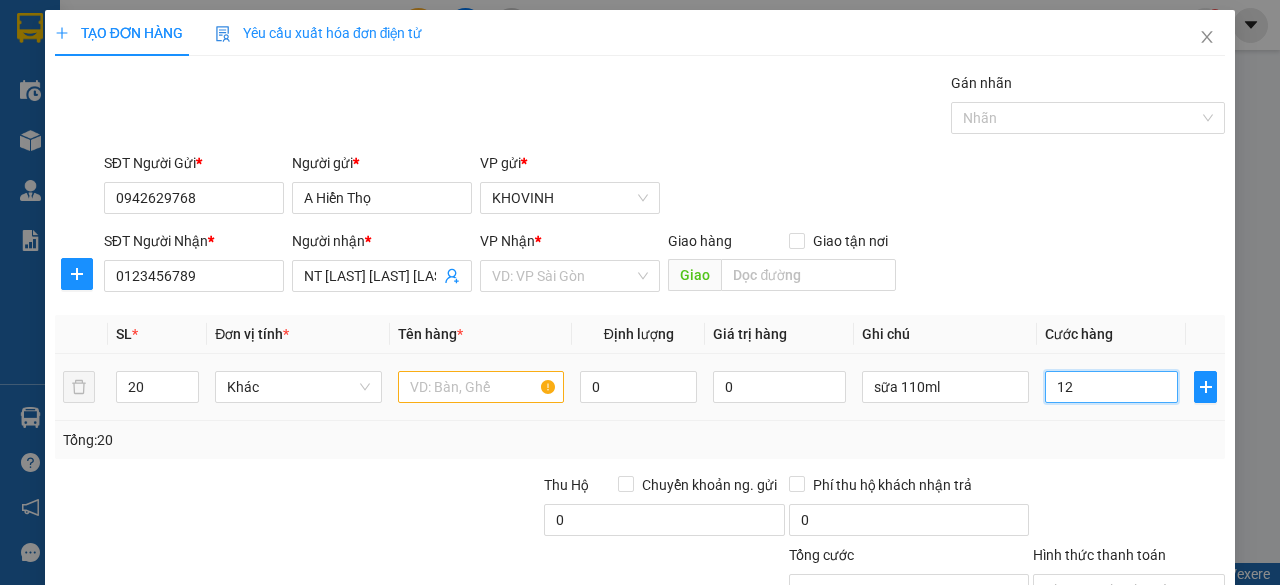type on "120" 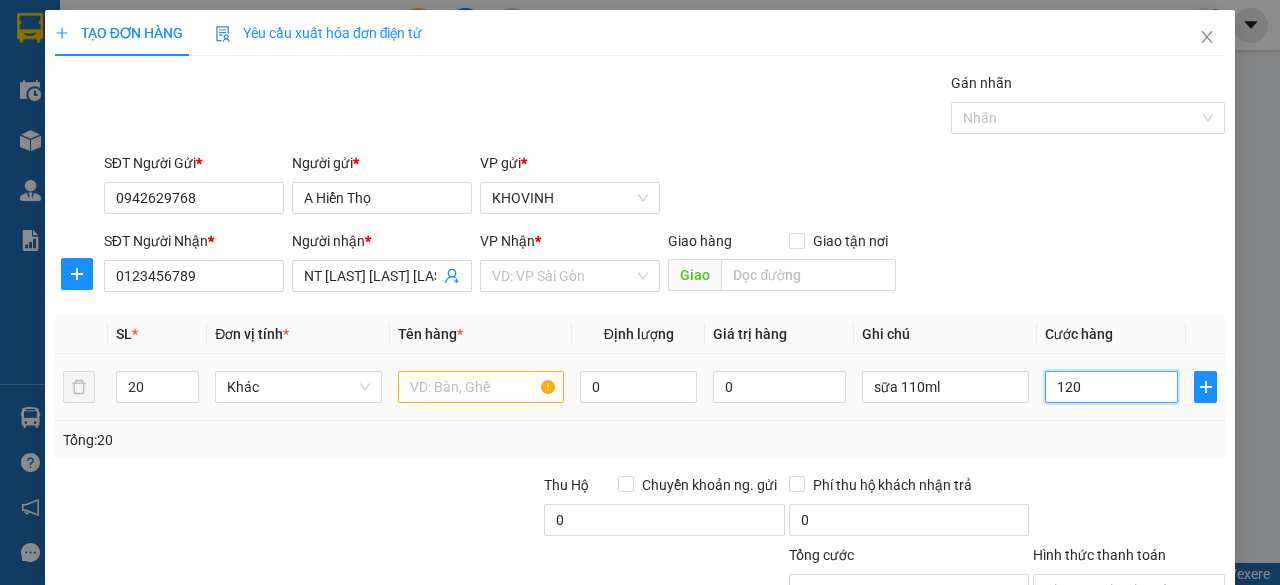 type on "1.200" 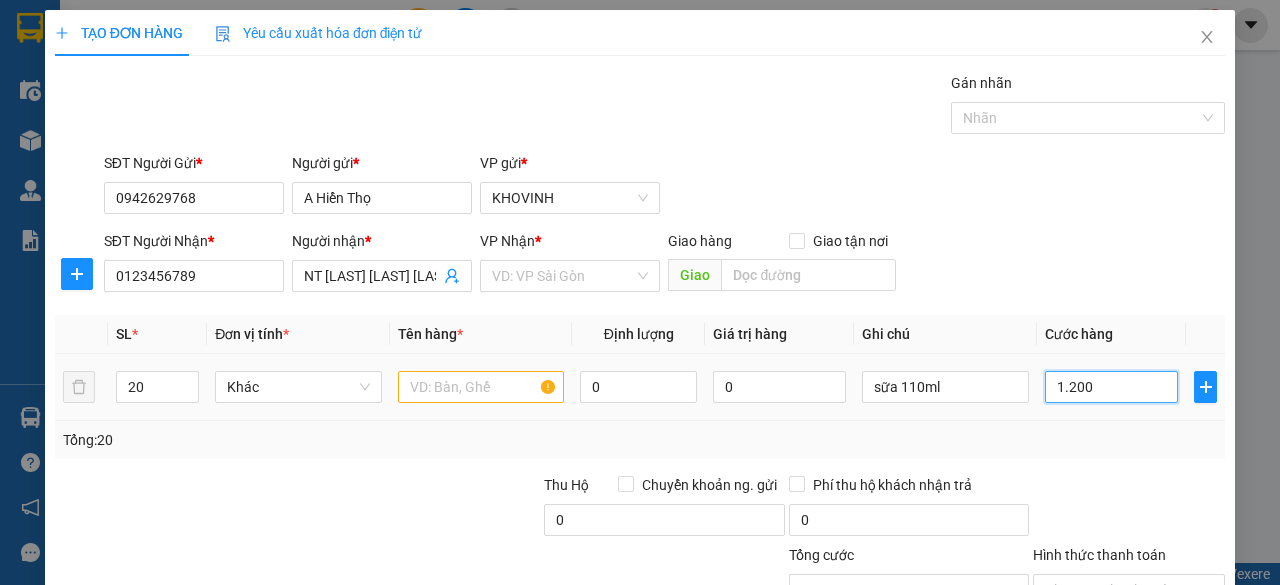 type on "12.000" 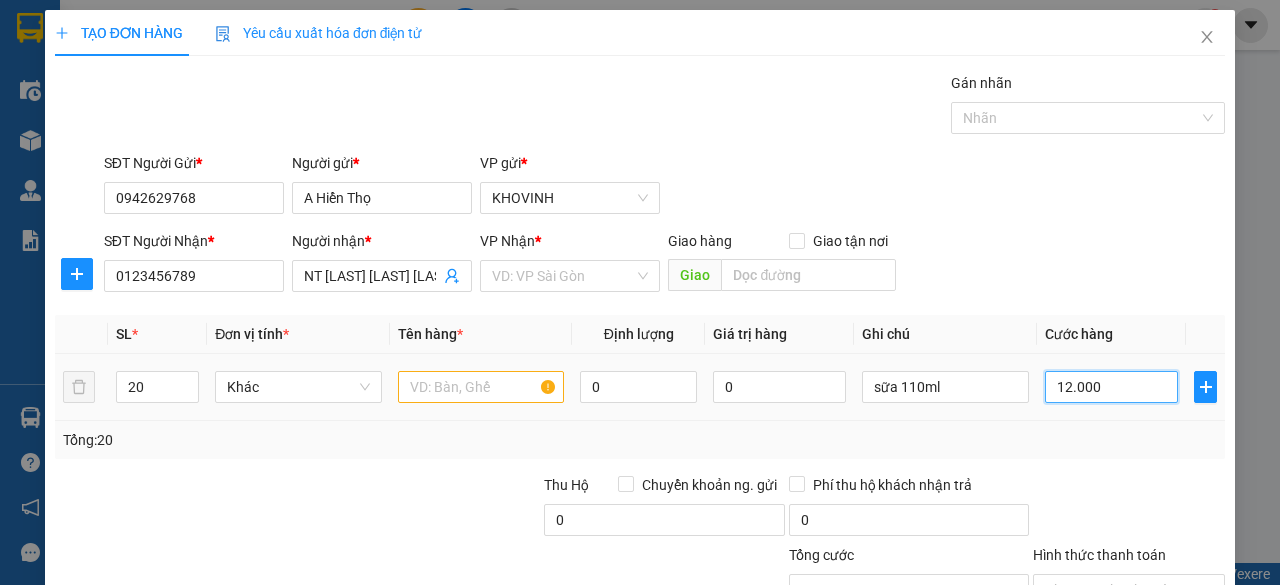 type on "120.000" 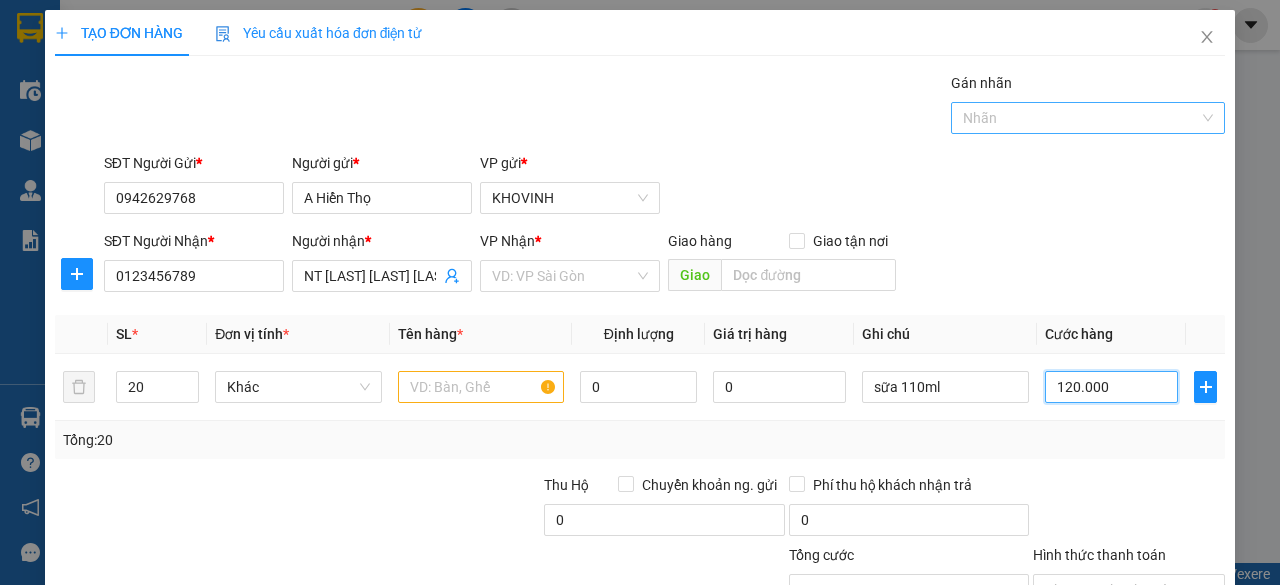 click at bounding box center (1078, 118) 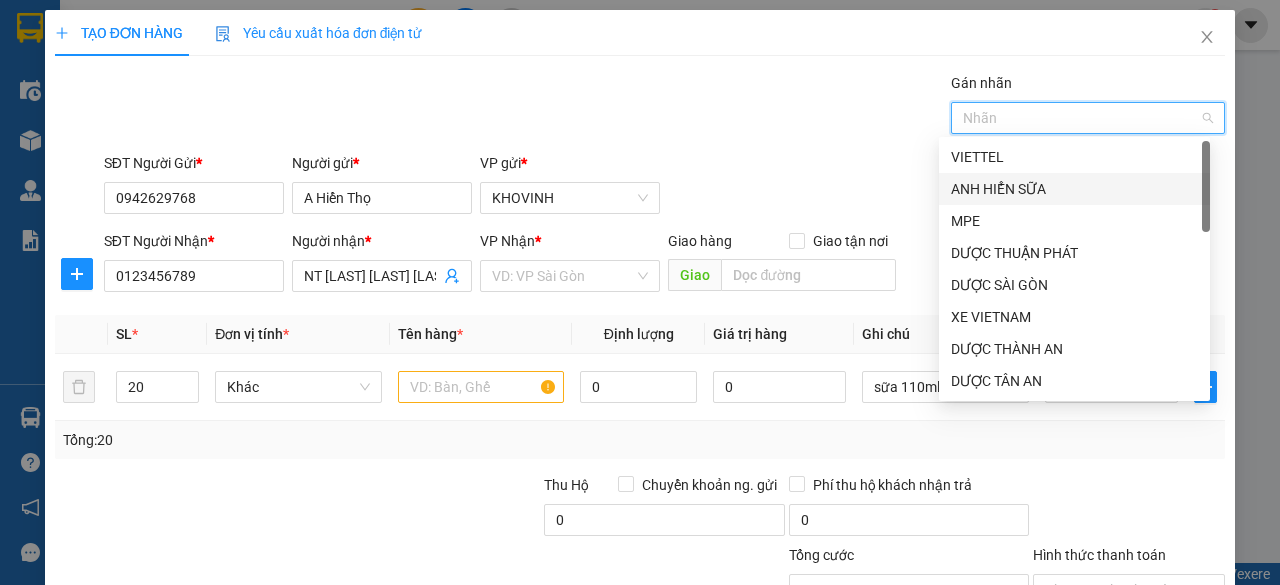click on "ANH HIỂN SỮA" at bounding box center [1074, 189] 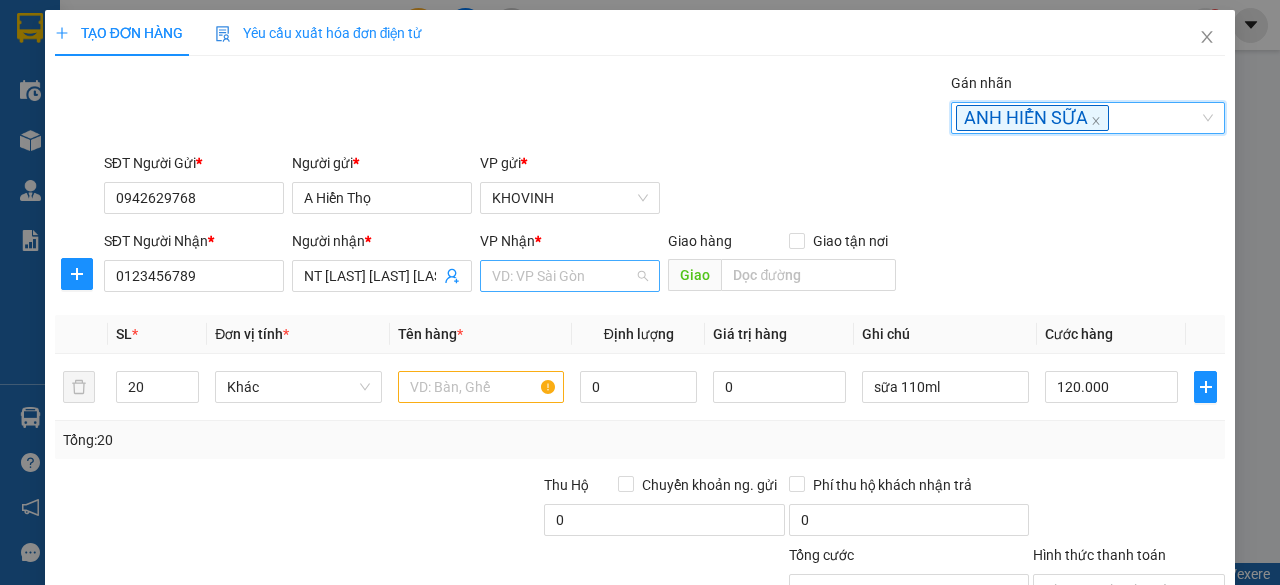 click at bounding box center (563, 276) 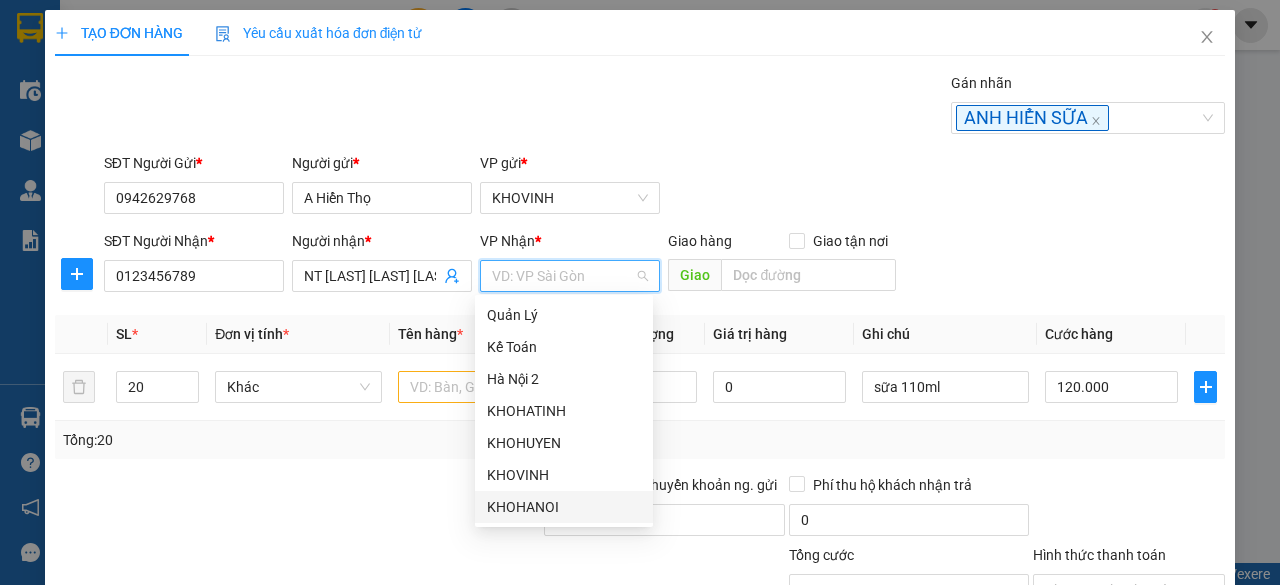 click on "KHOHANOI" at bounding box center [564, 507] 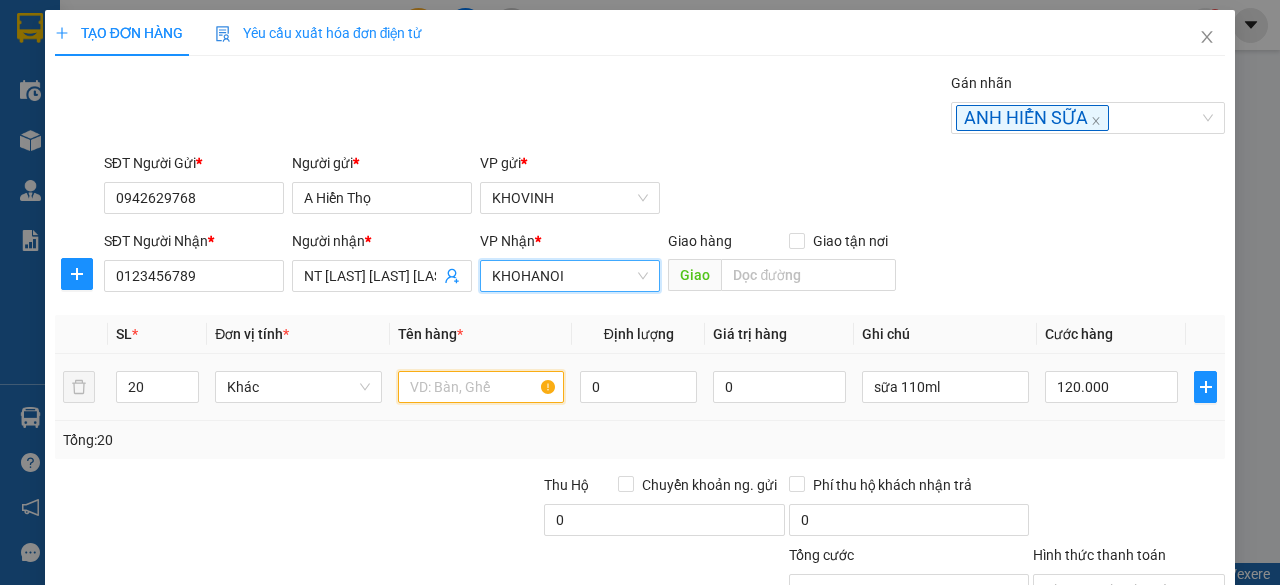 click at bounding box center [481, 387] 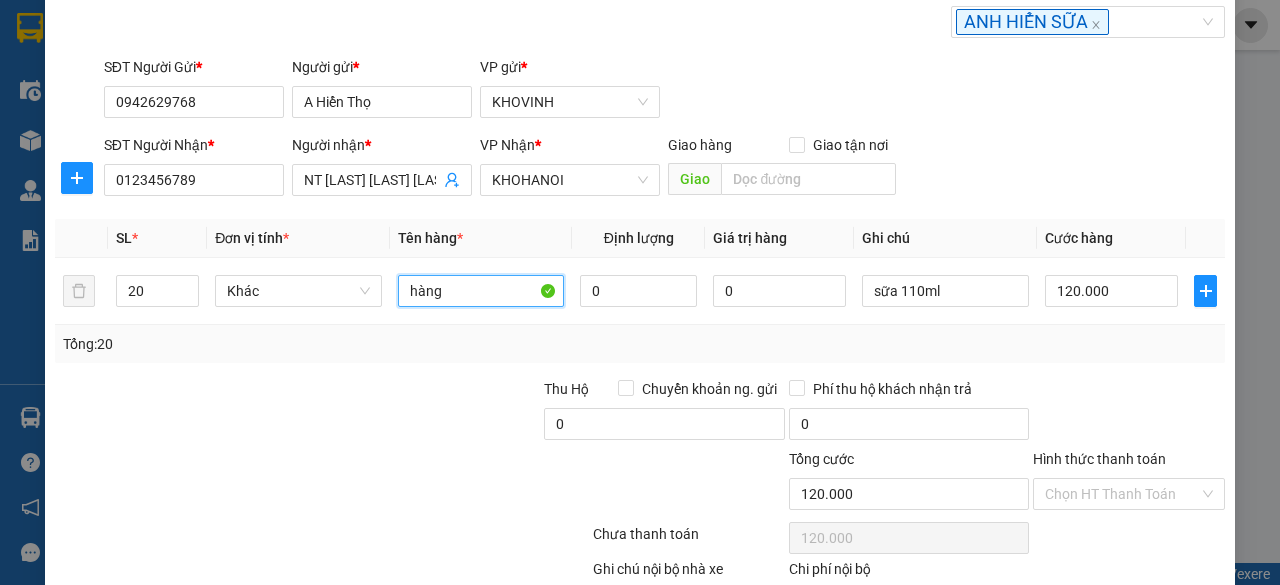 scroll, scrollTop: 170, scrollLeft: 0, axis: vertical 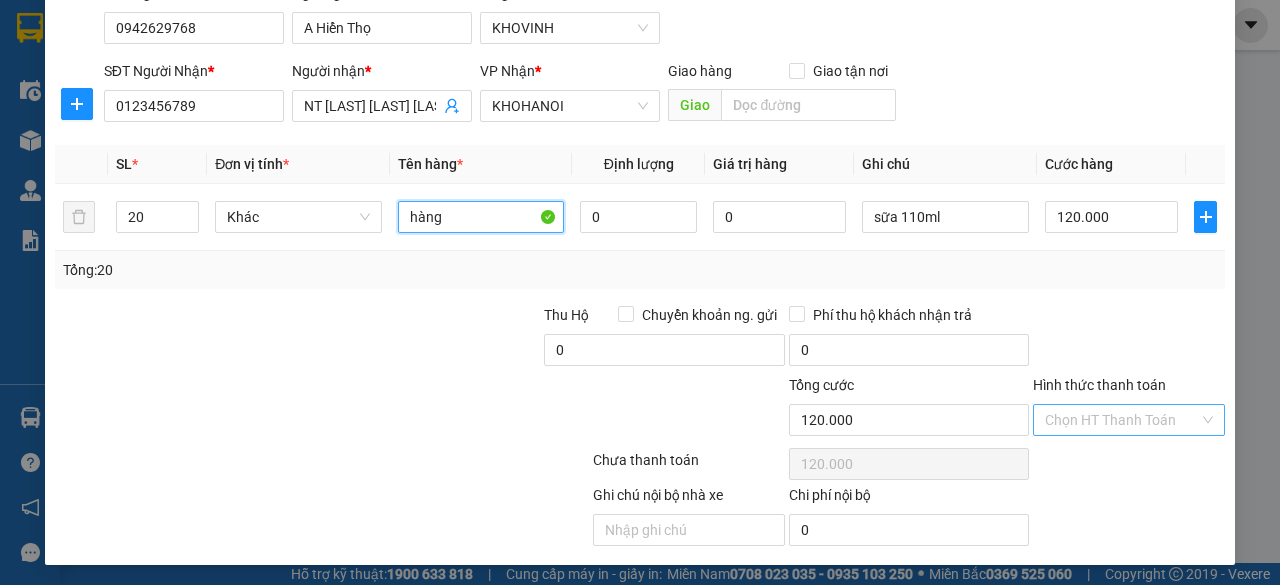 type on "hàng" 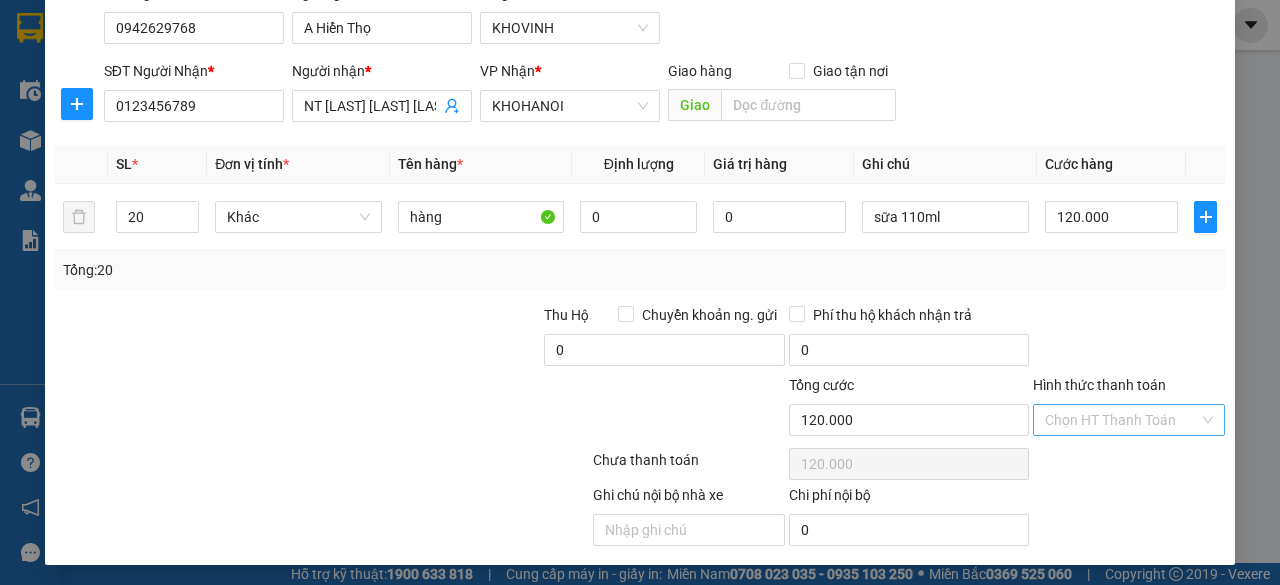 click on "Hình thức thanh toán" at bounding box center [1122, 420] 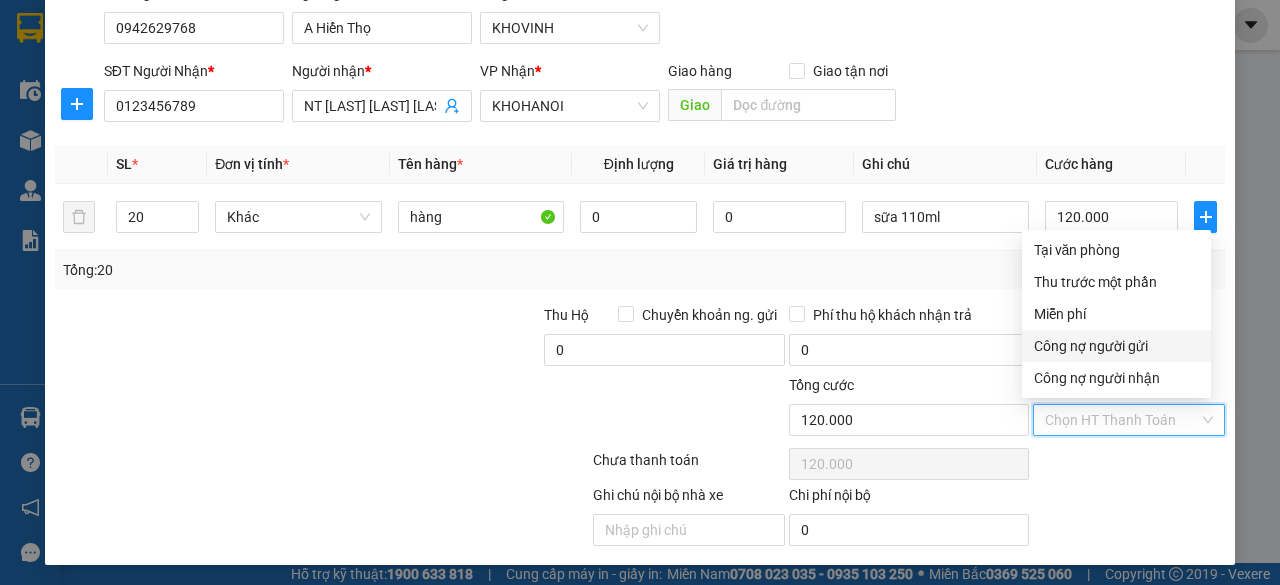 click on "Công nợ người gửi" at bounding box center (1116, 346) 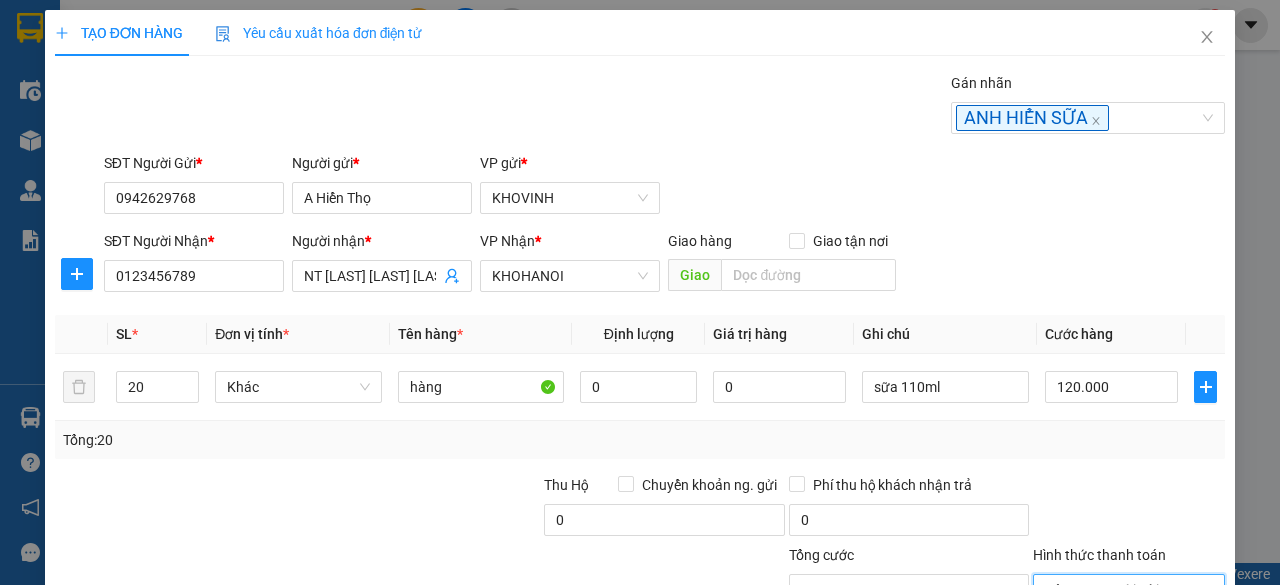 scroll, scrollTop: 170, scrollLeft: 0, axis: vertical 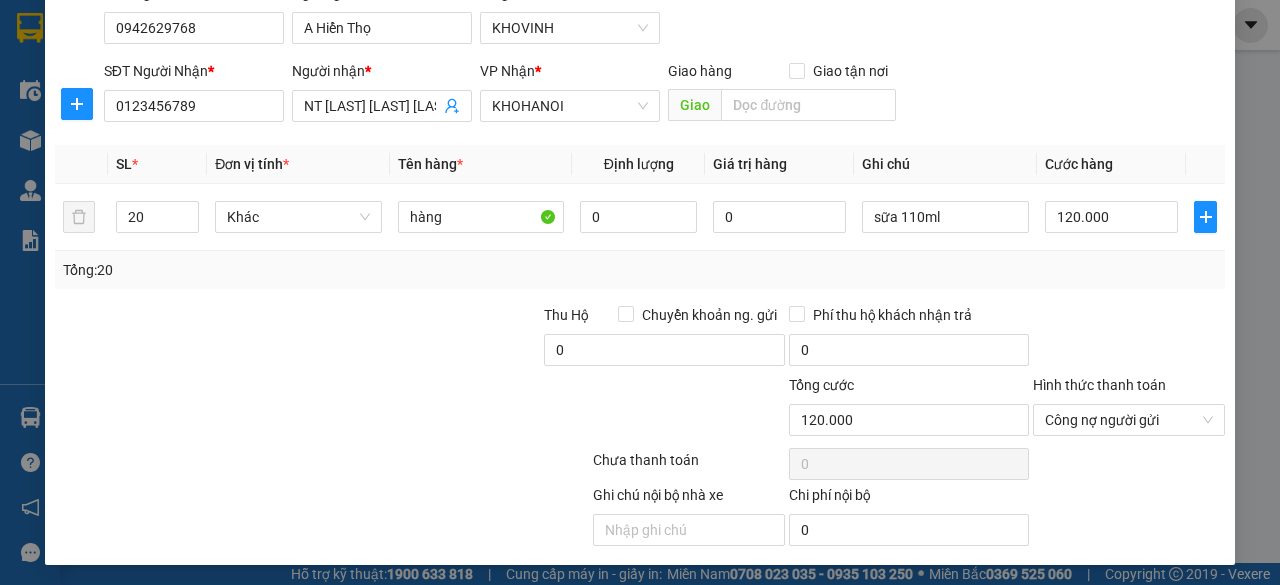 click on "Ghi chú nội bộ nhà xe Chi phí nội bộ 0" at bounding box center (640, 515) 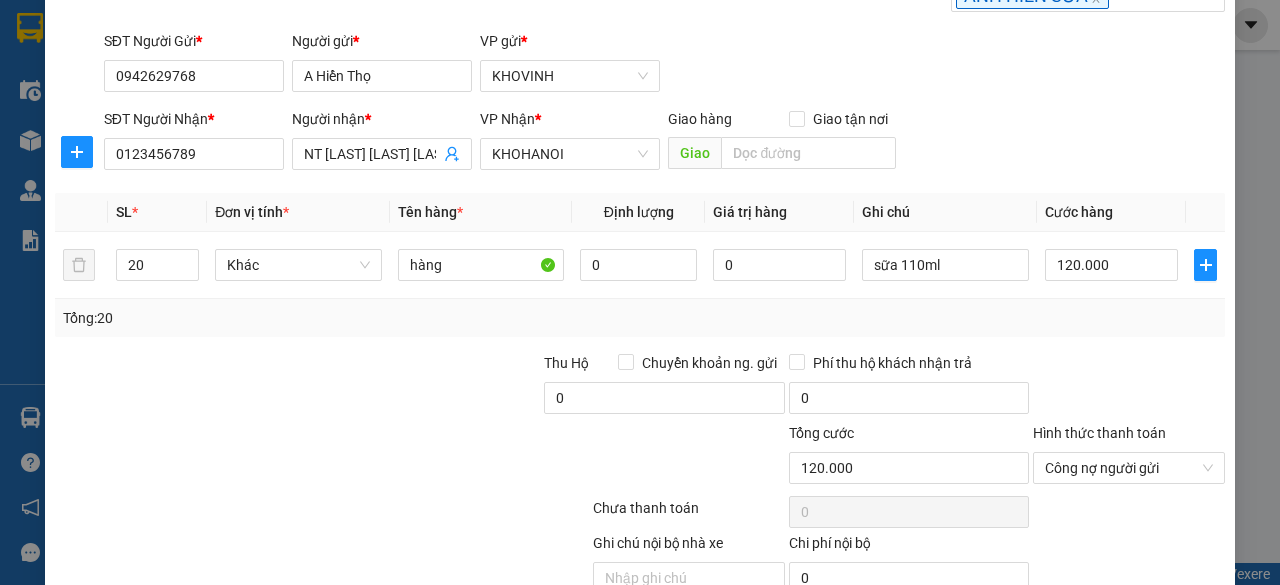 scroll, scrollTop: 170, scrollLeft: 0, axis: vertical 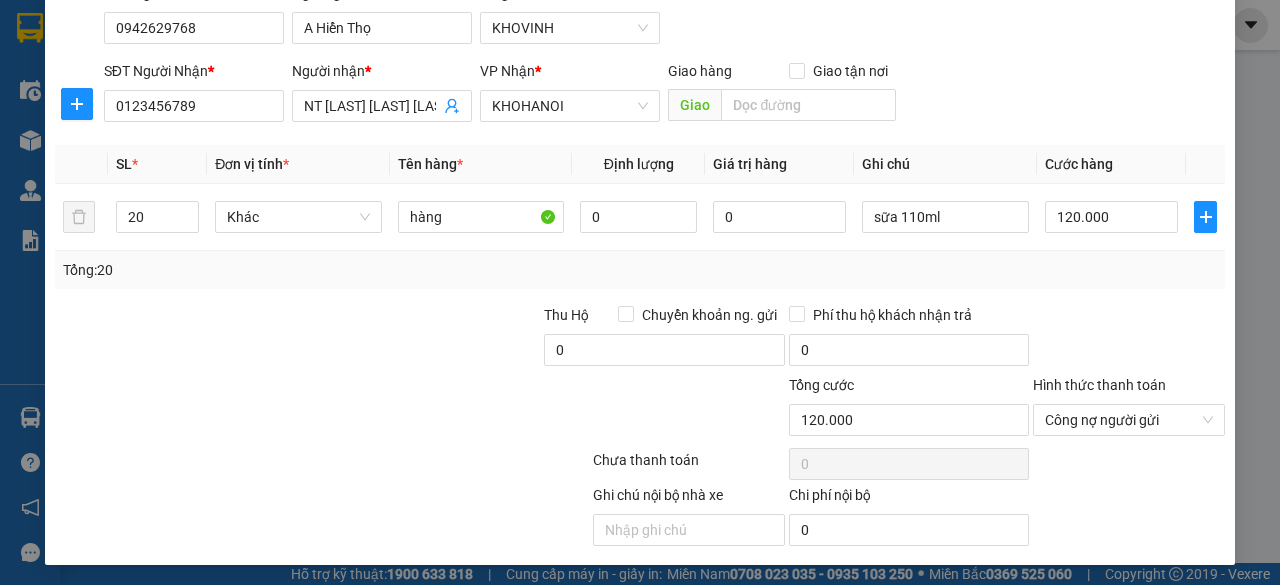 click on "Ghi chú nội bộ nhà xe Chi phí nội bộ 0" at bounding box center (640, 515) 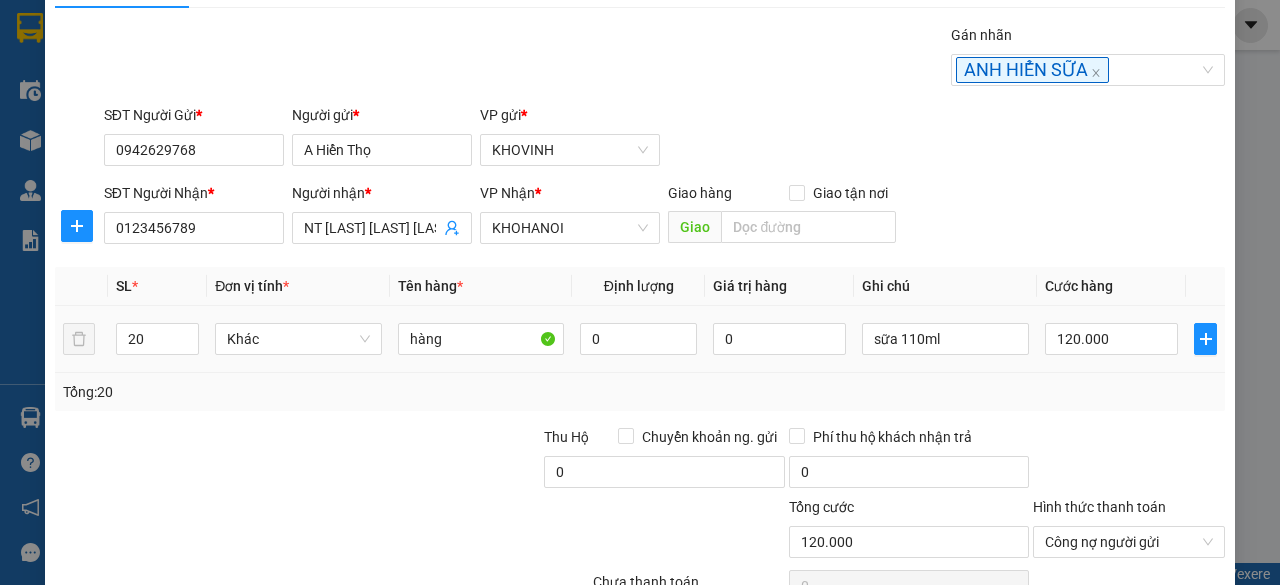 scroll, scrollTop: 0, scrollLeft: 0, axis: both 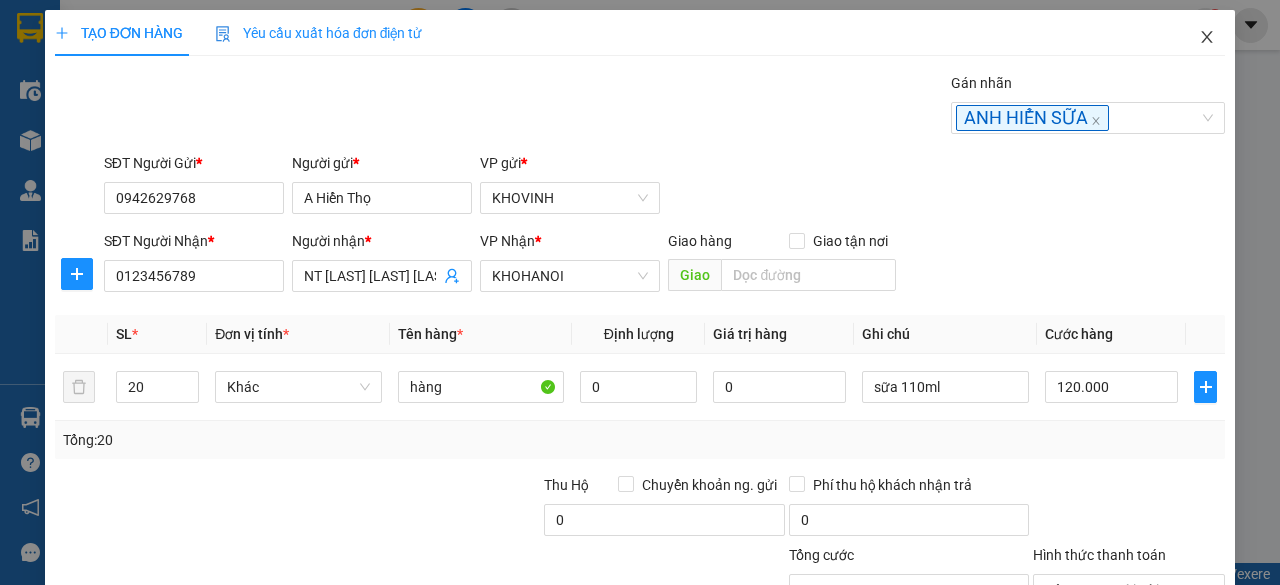 click 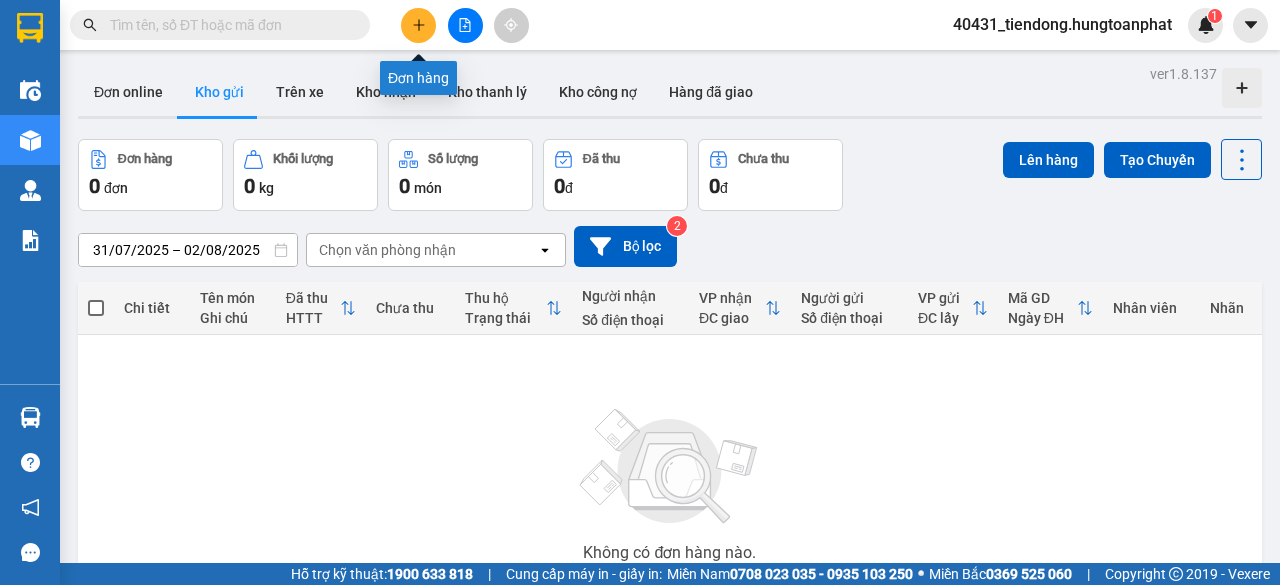 click 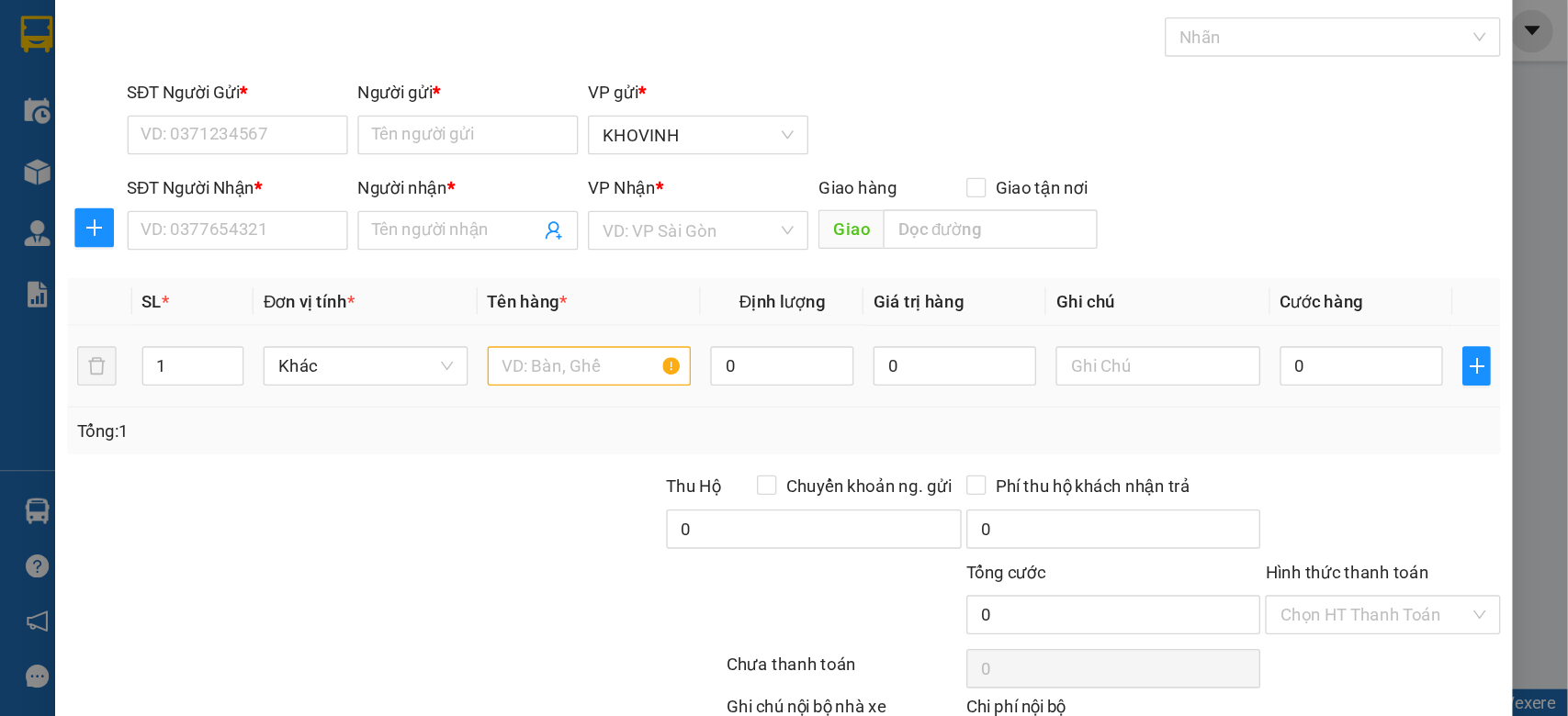 scroll, scrollTop: 0, scrollLeft: 0, axis: both 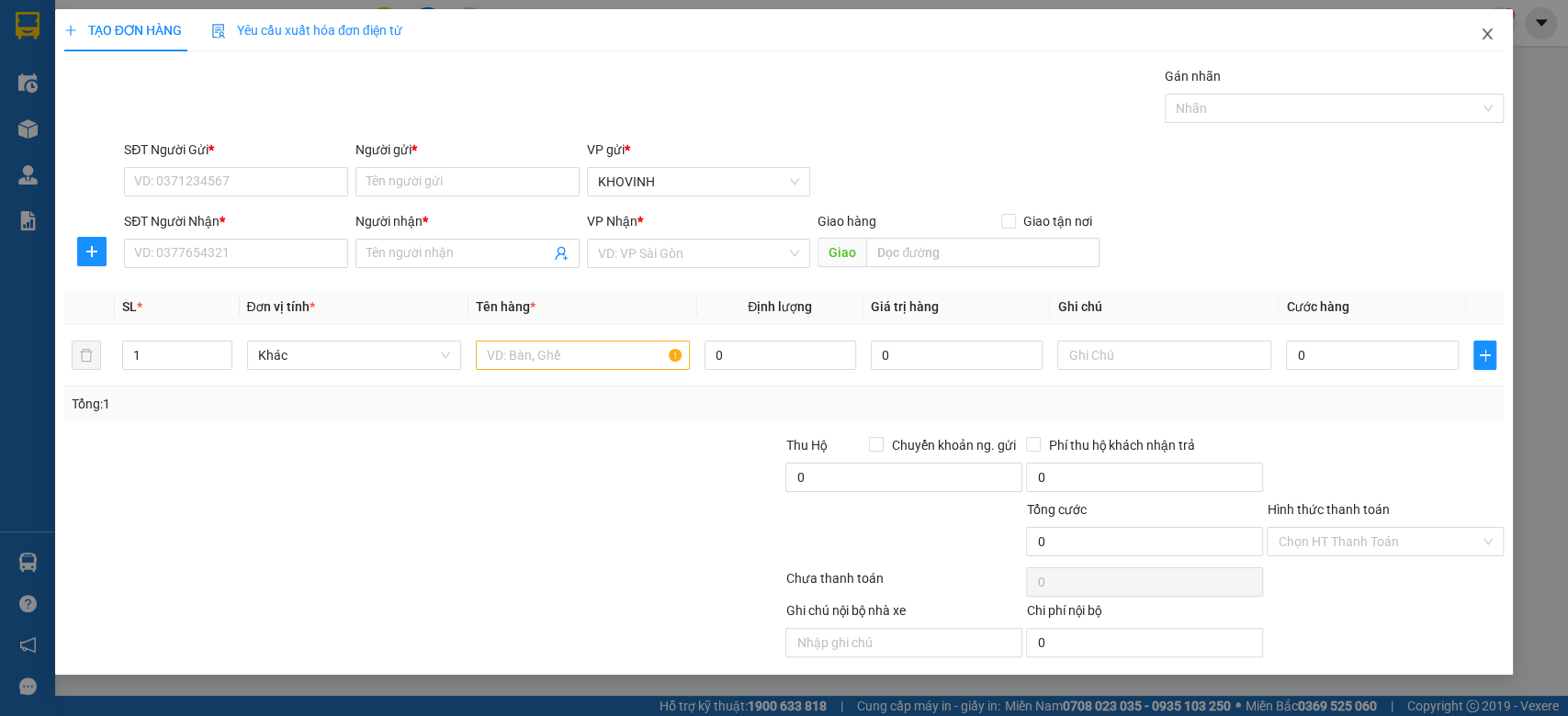 click 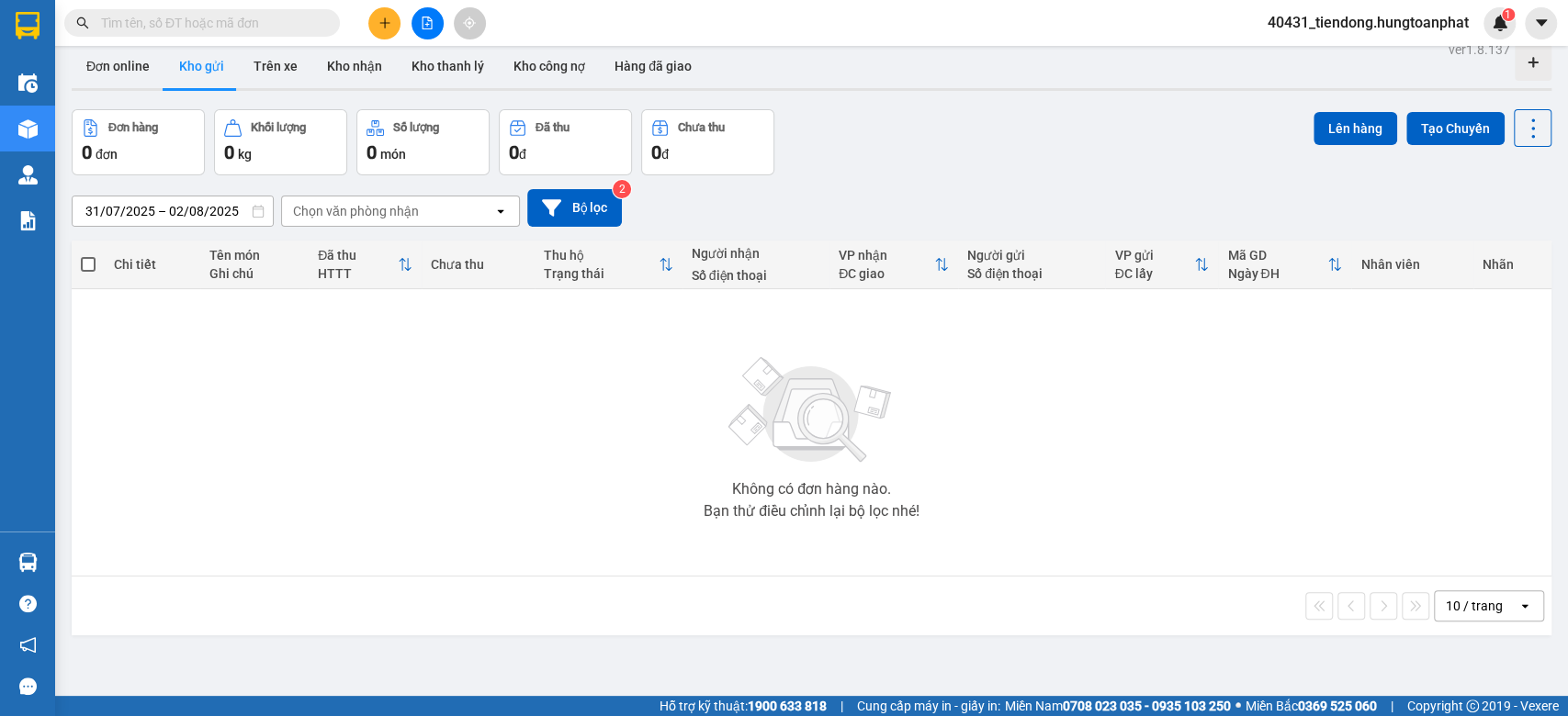 scroll, scrollTop: 0, scrollLeft: 0, axis: both 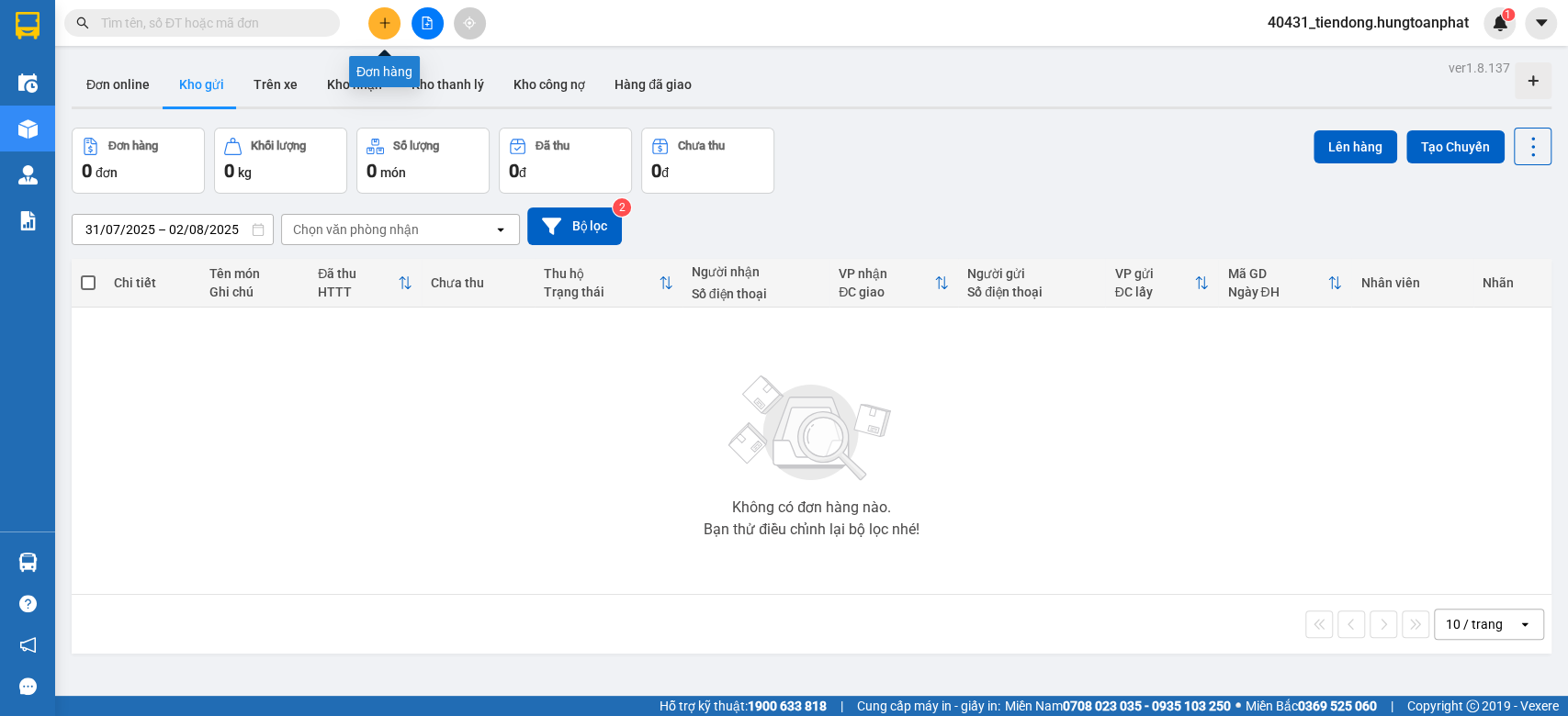 click at bounding box center (384, 23) 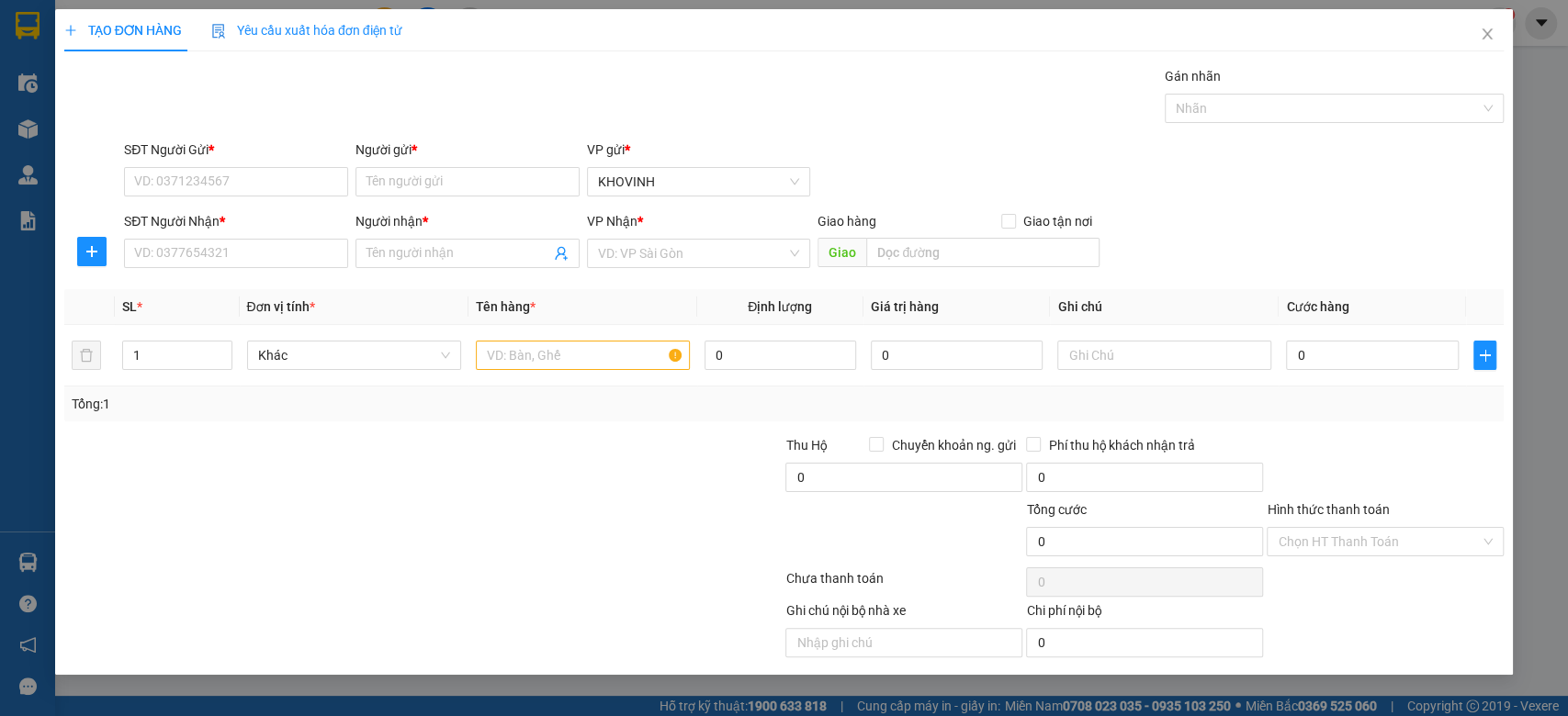 click on "SĐT Người Gửi  * VD: [PHONE] Người gửi  * Tên người gửi VP gửi  * KHOVINH SĐT Người Nhận  * VD: [PHONE] Người nhận  * Tên người nhận VP Nhận  * VD: VP Sài Gòn Giao hàng Giao tận nơi Giao" at bounding box center (784, 207) 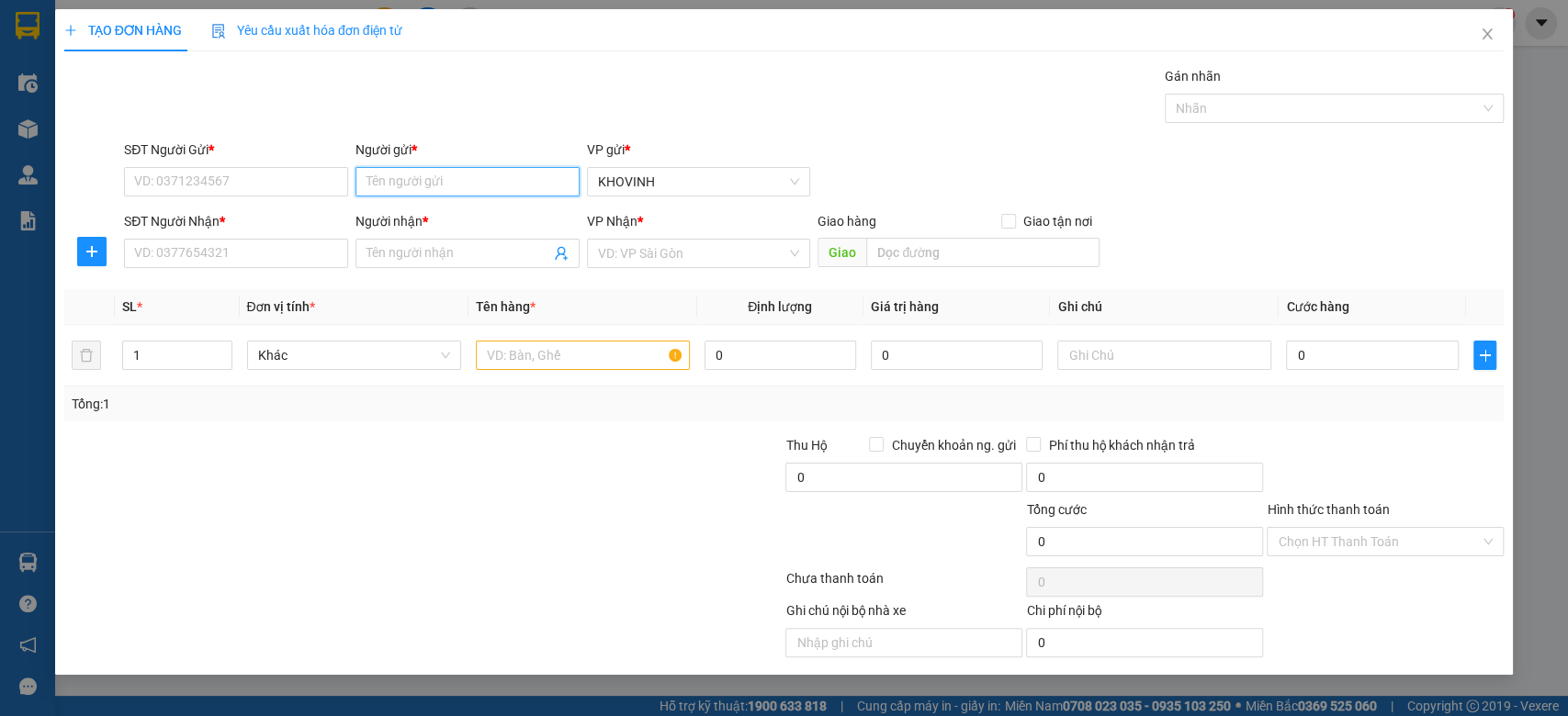 click on "Người gửi  *" at bounding box center [468, 182] 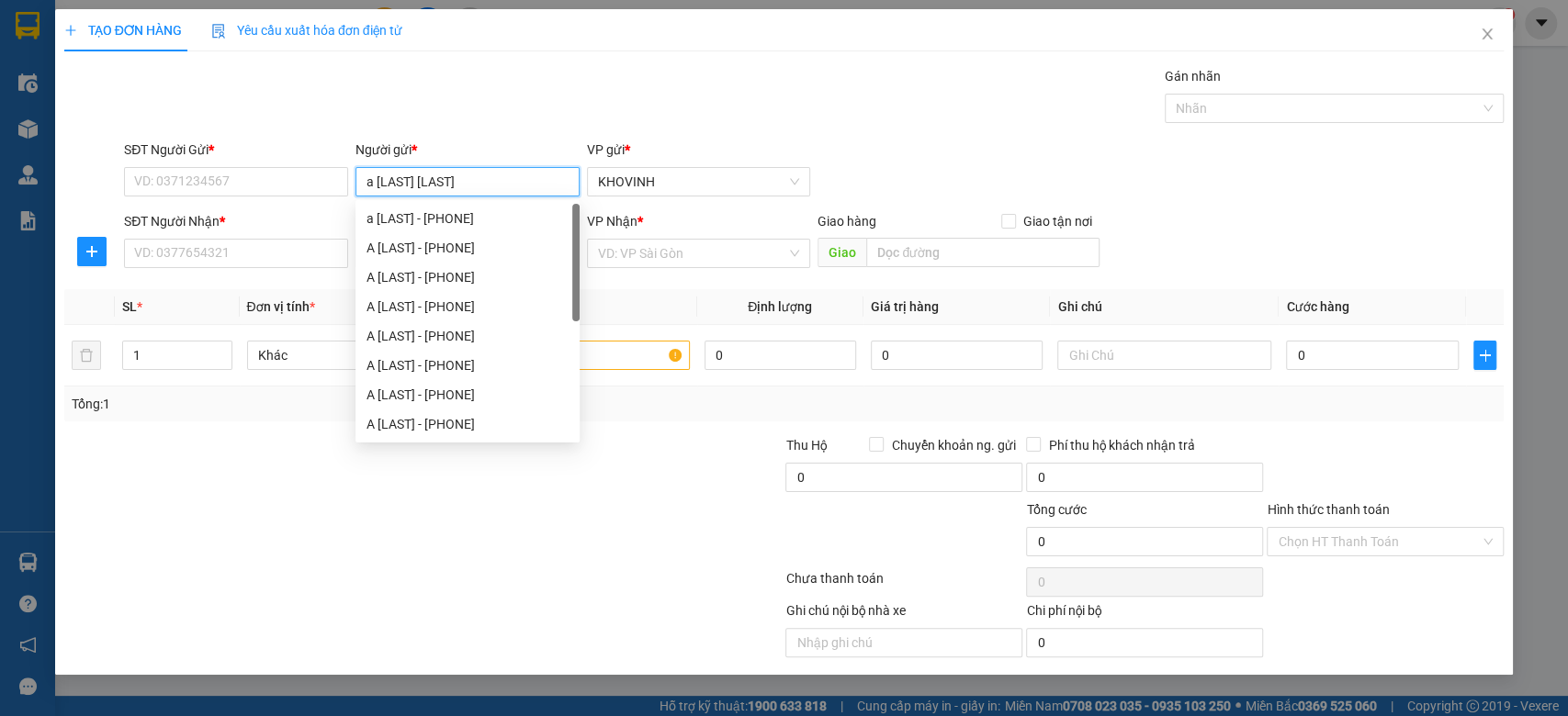 type on "a [LAST] [LAST]" 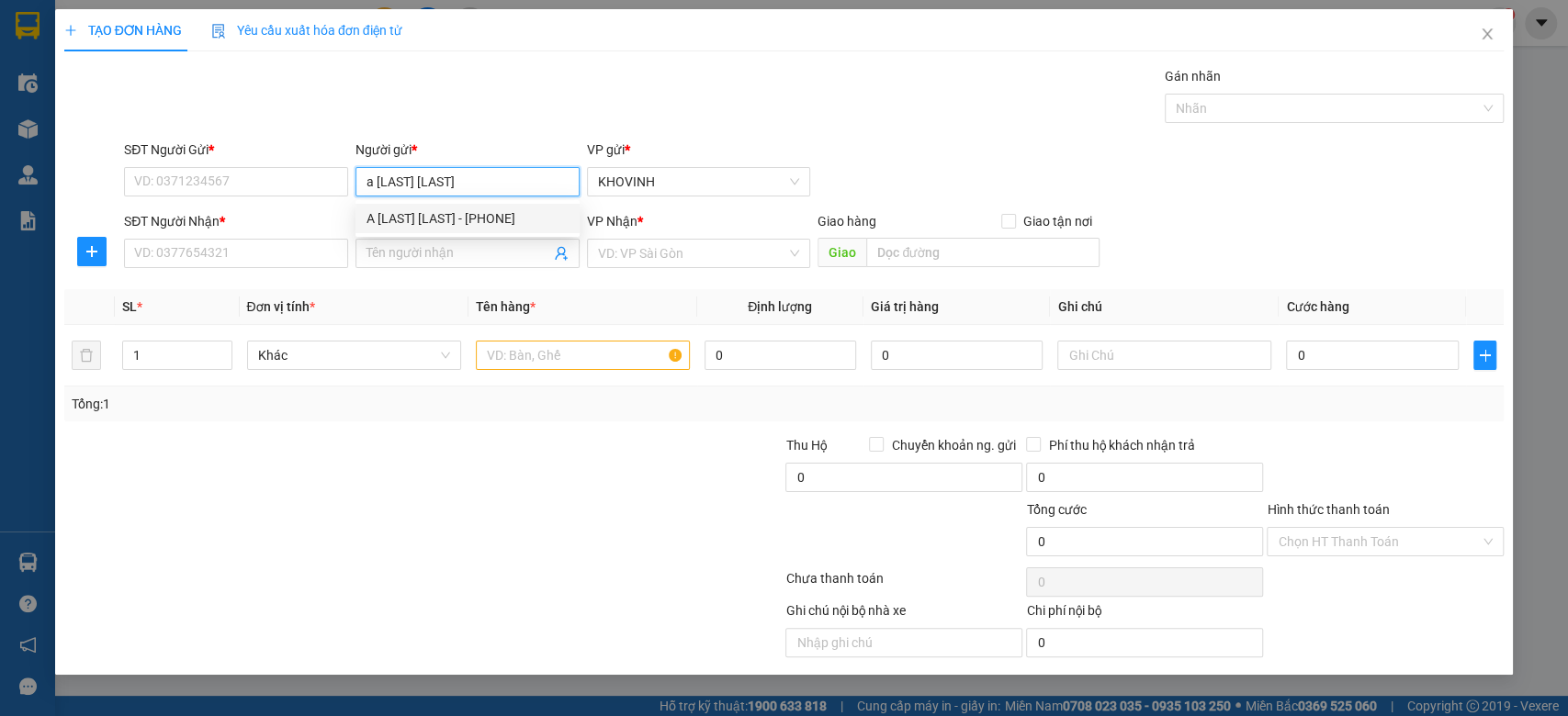 click on "A [LAST] [LAST] - [PHONE]" at bounding box center [468, 218] 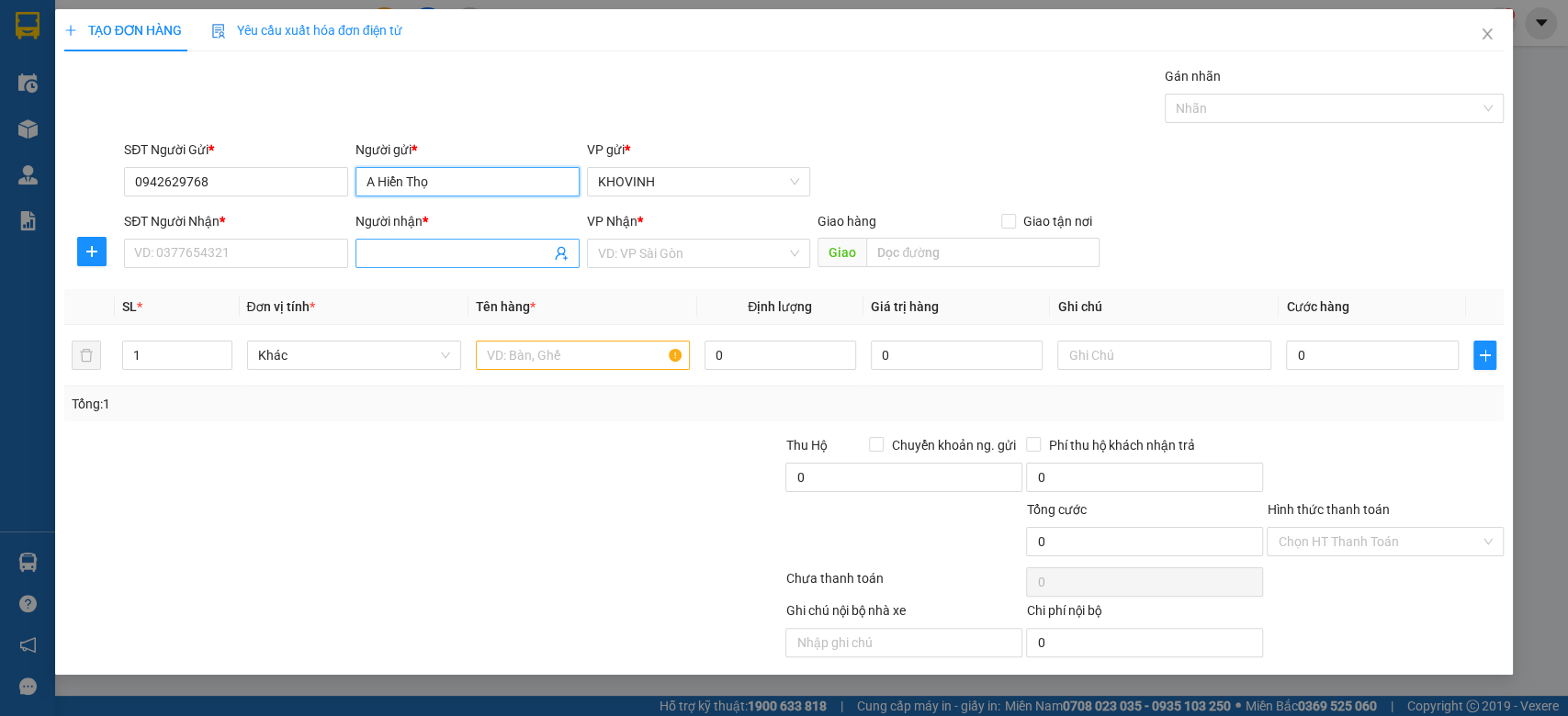 type on "A Hiển Thọ" 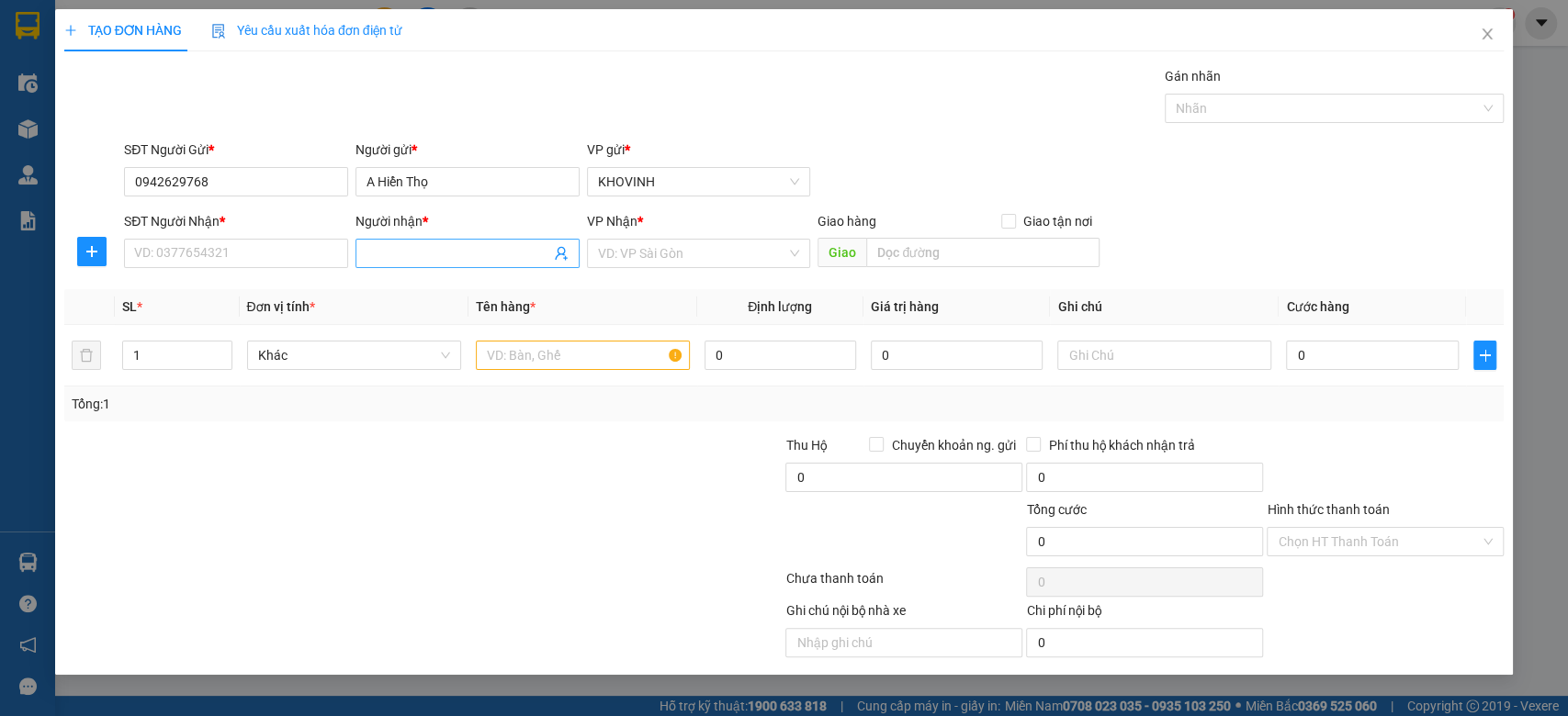 click on "Người nhận  *" at bounding box center [458, 253] 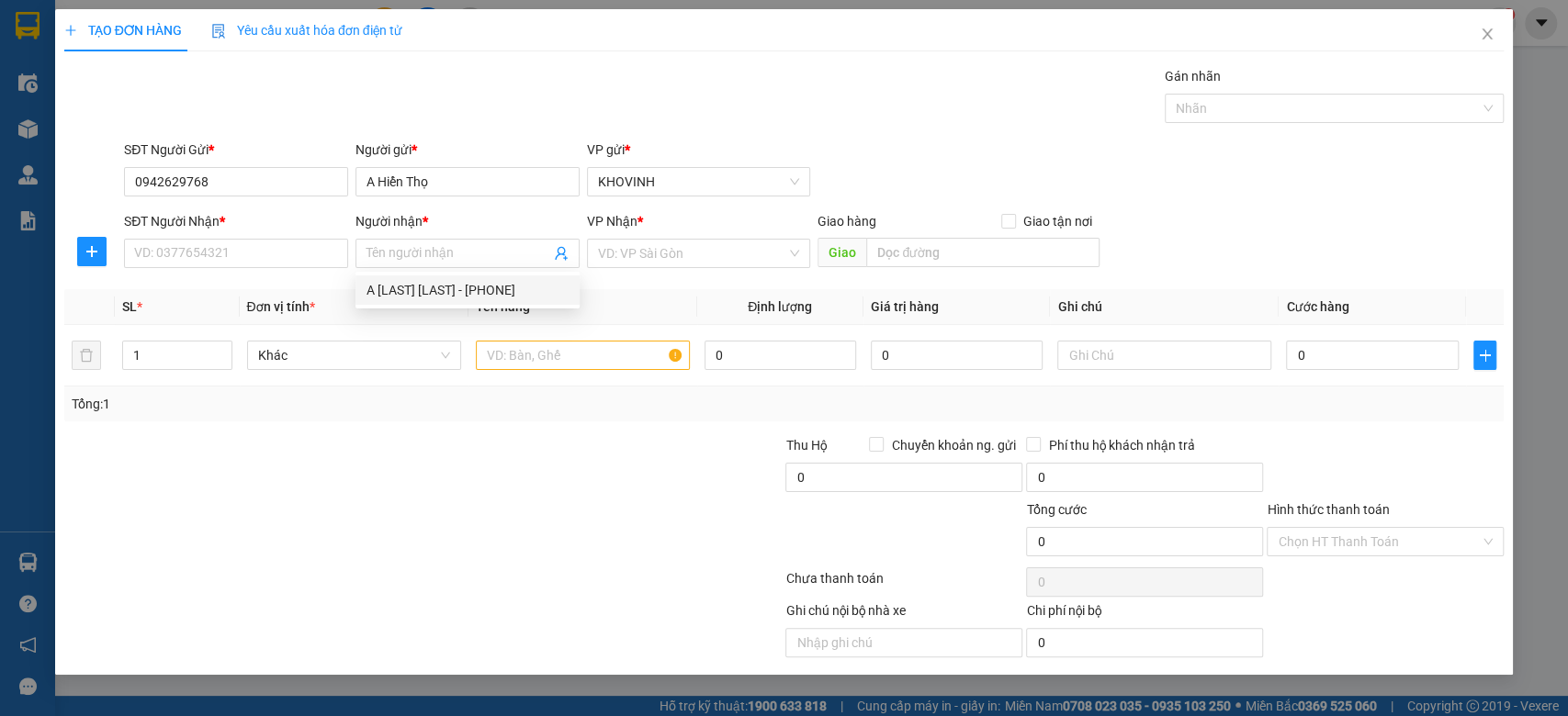 click on "Ghi chú nội bộ nhà xe Chi phí nội bộ 0" at bounding box center [784, 629] 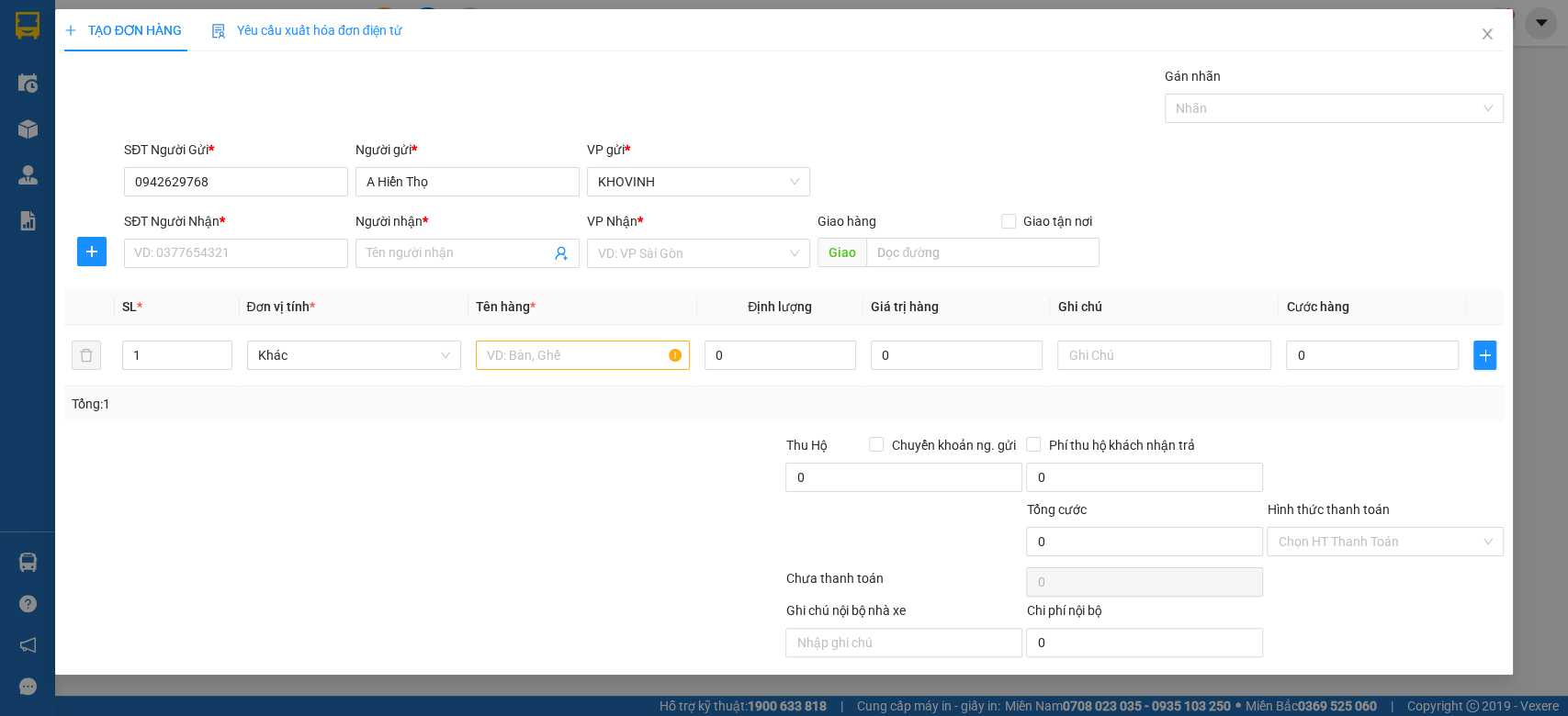 click on "Hình thức thanh toán" at bounding box center (1385, 513) 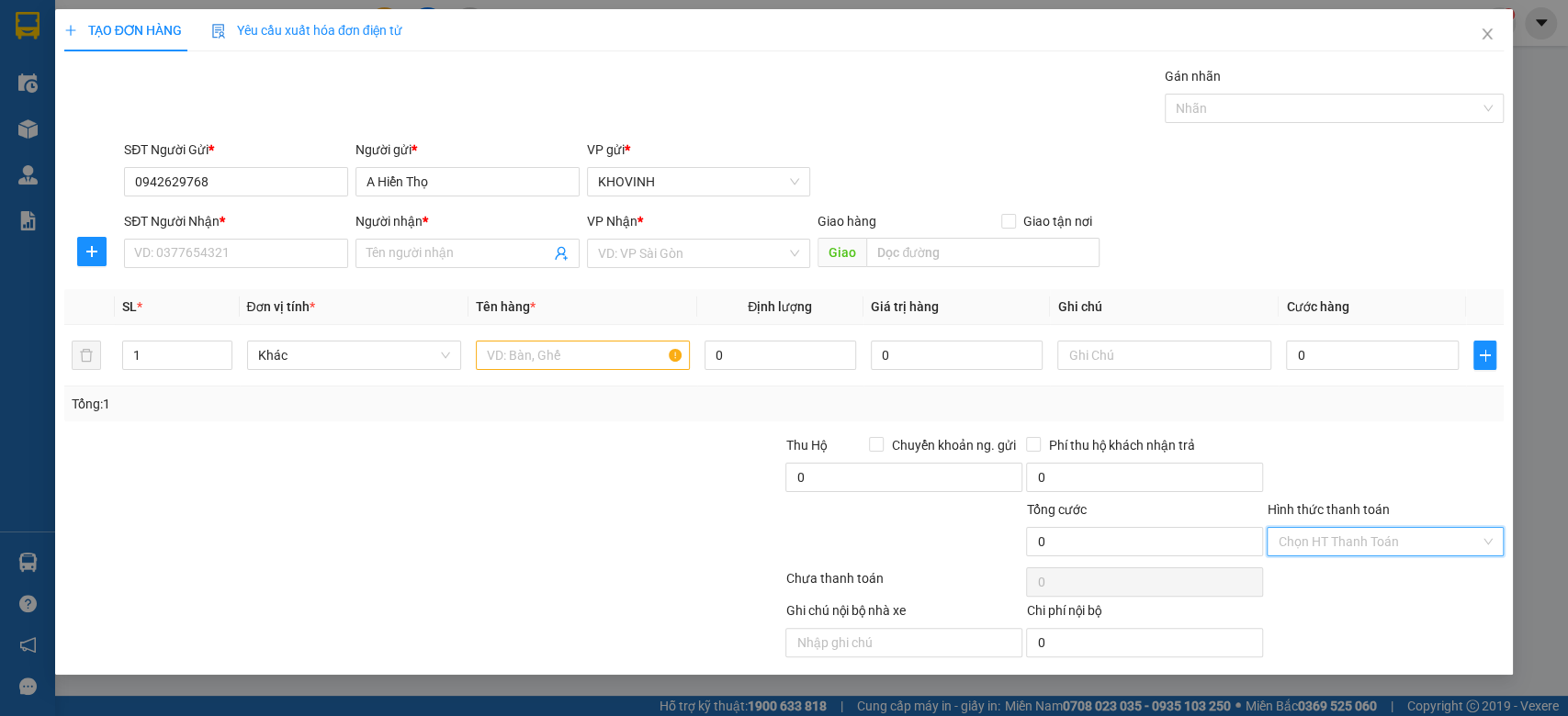 click on "Hình thức thanh toán" at bounding box center [1379, 542] 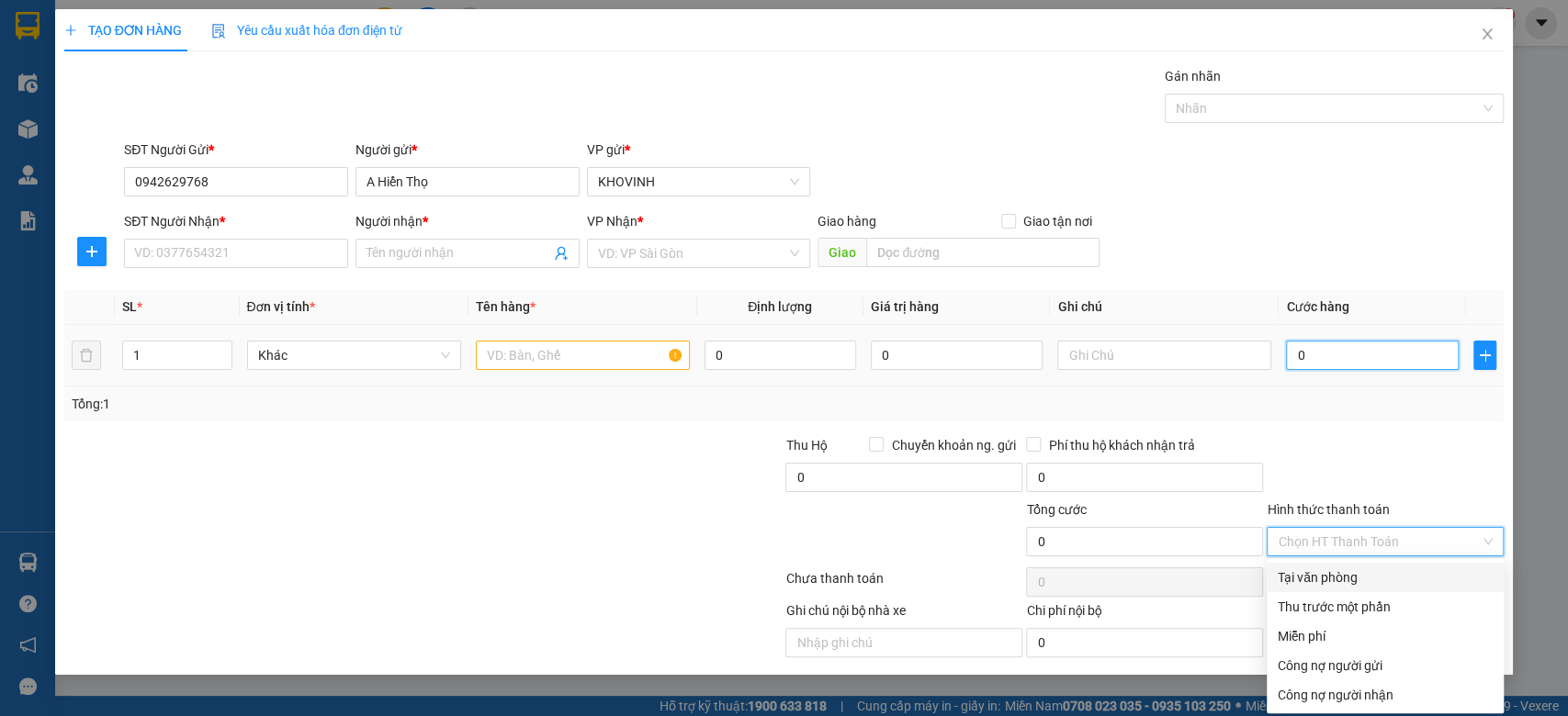 click on "0" at bounding box center [1372, 355] 